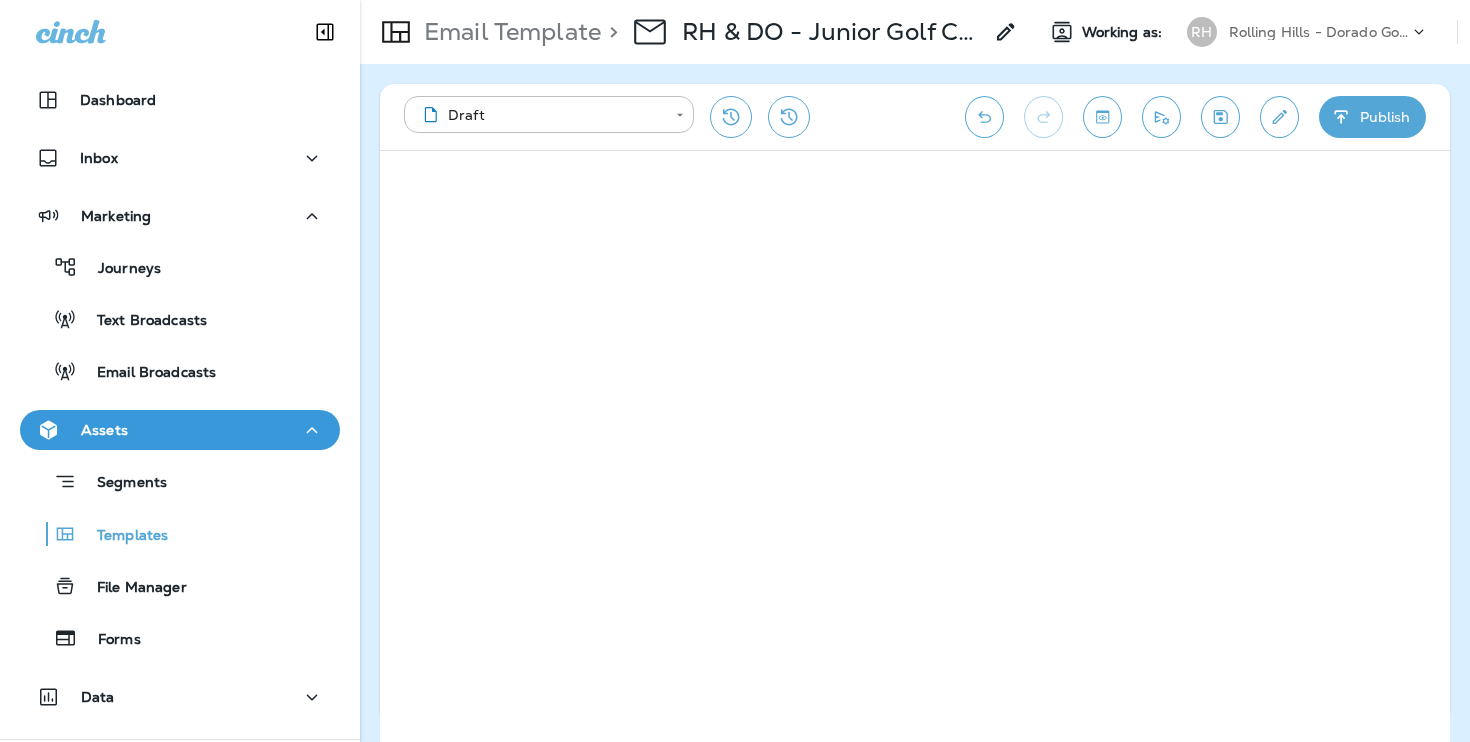 scroll, scrollTop: 0, scrollLeft: 0, axis: both 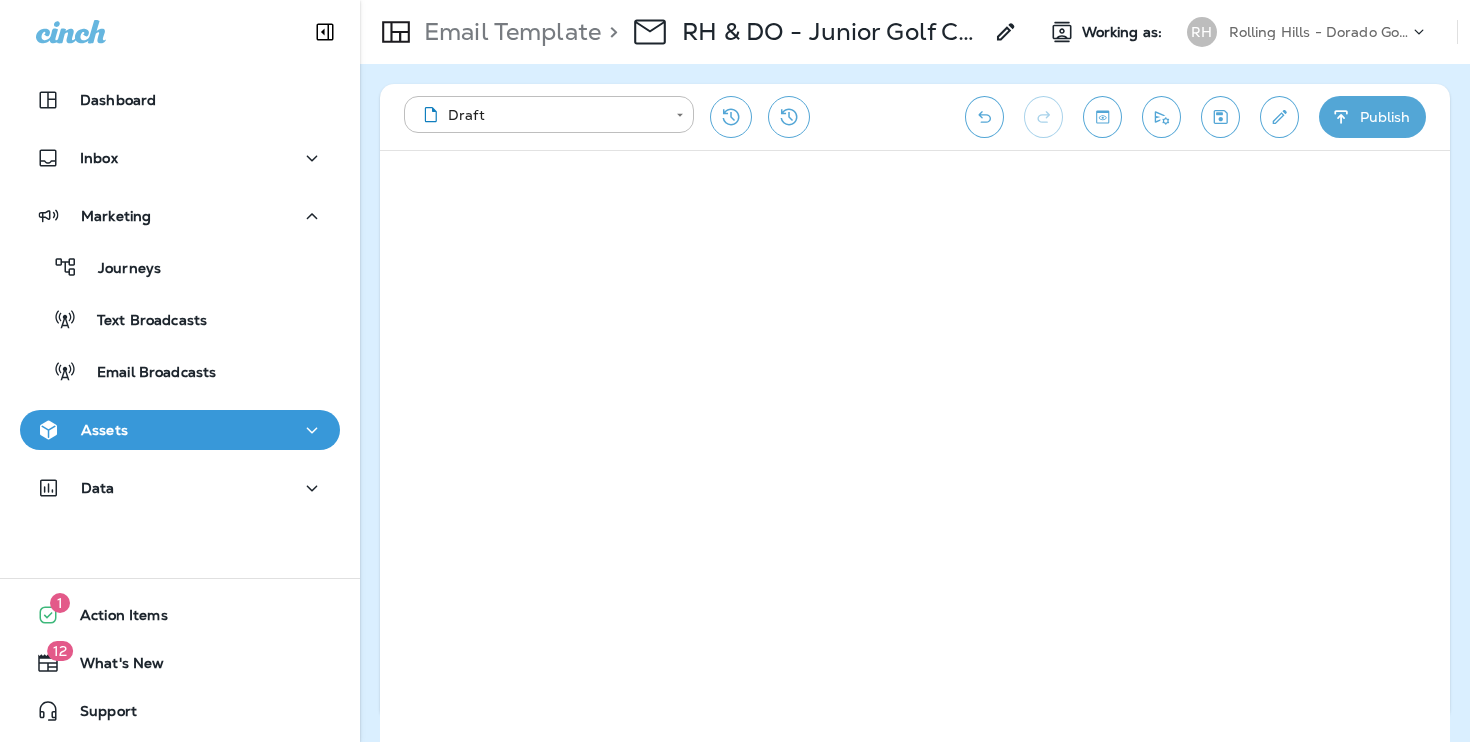 click on "Assets" at bounding box center (180, 430) 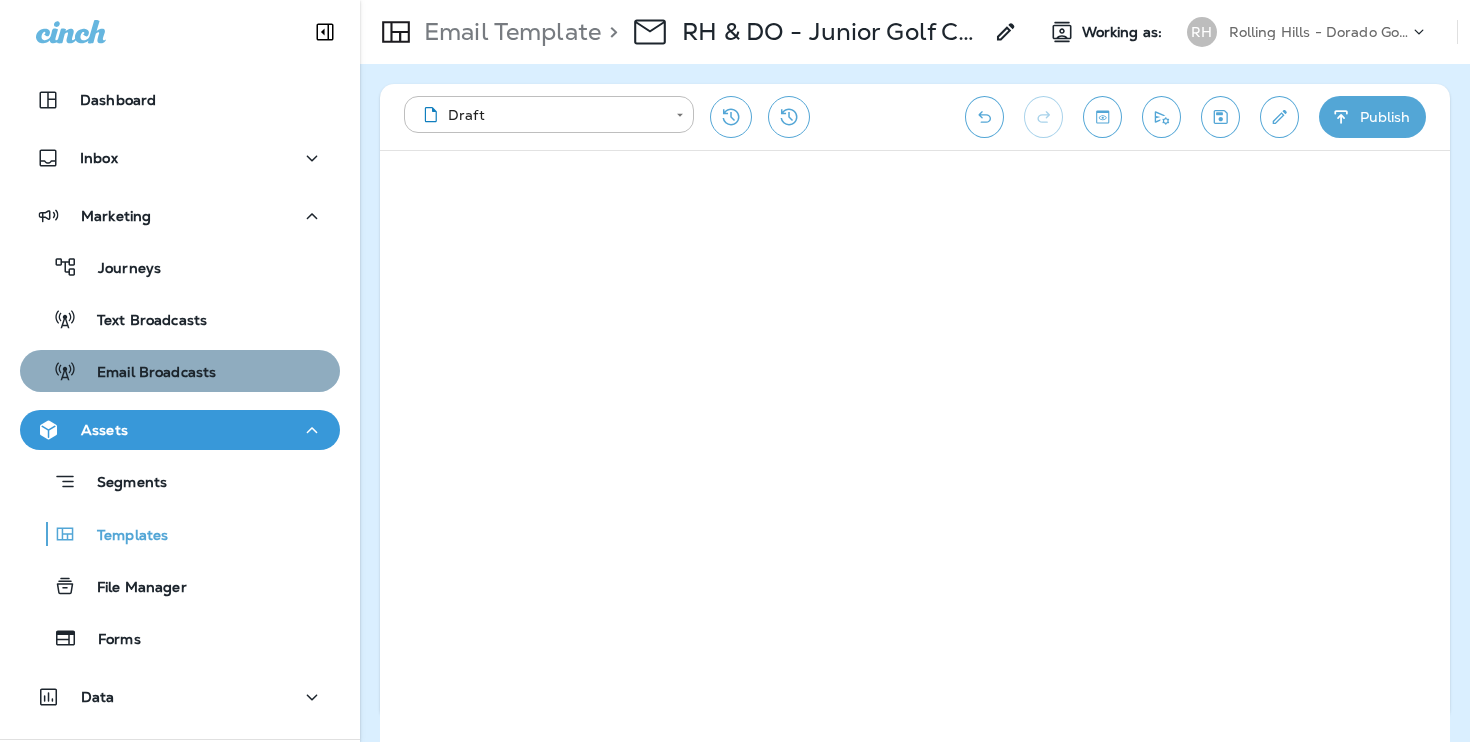 click on "Email Broadcasts" at bounding box center (180, 371) 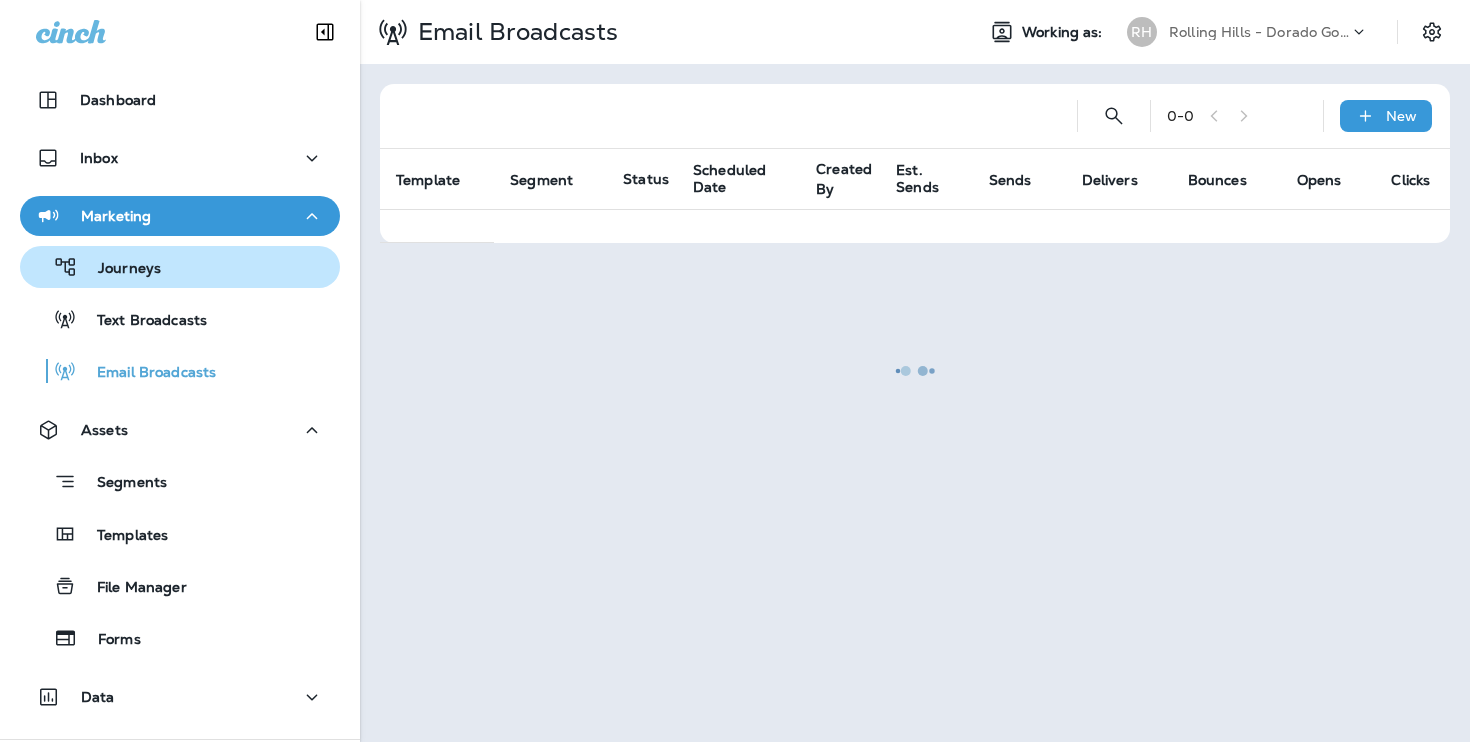 click on "Journeys" at bounding box center (180, 267) 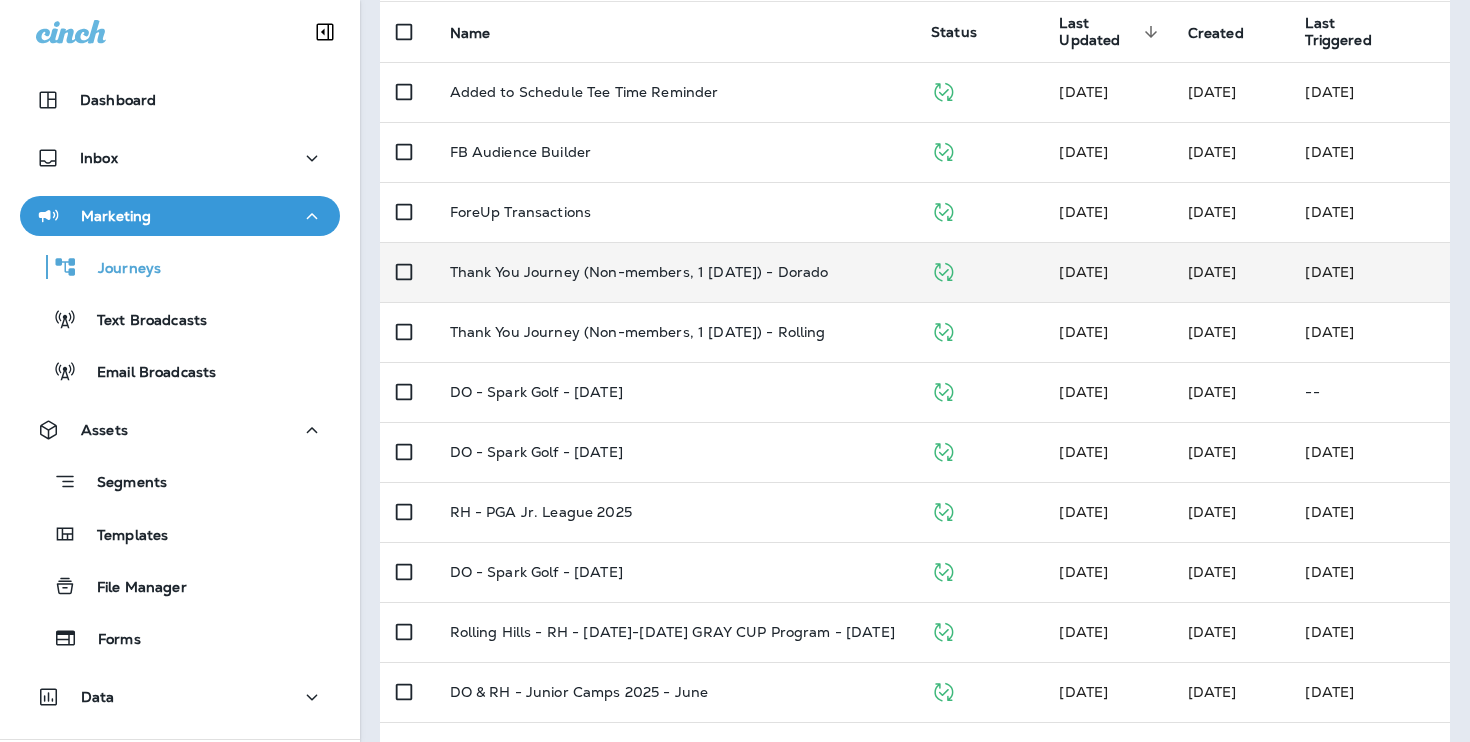 scroll, scrollTop: 195, scrollLeft: 0, axis: vertical 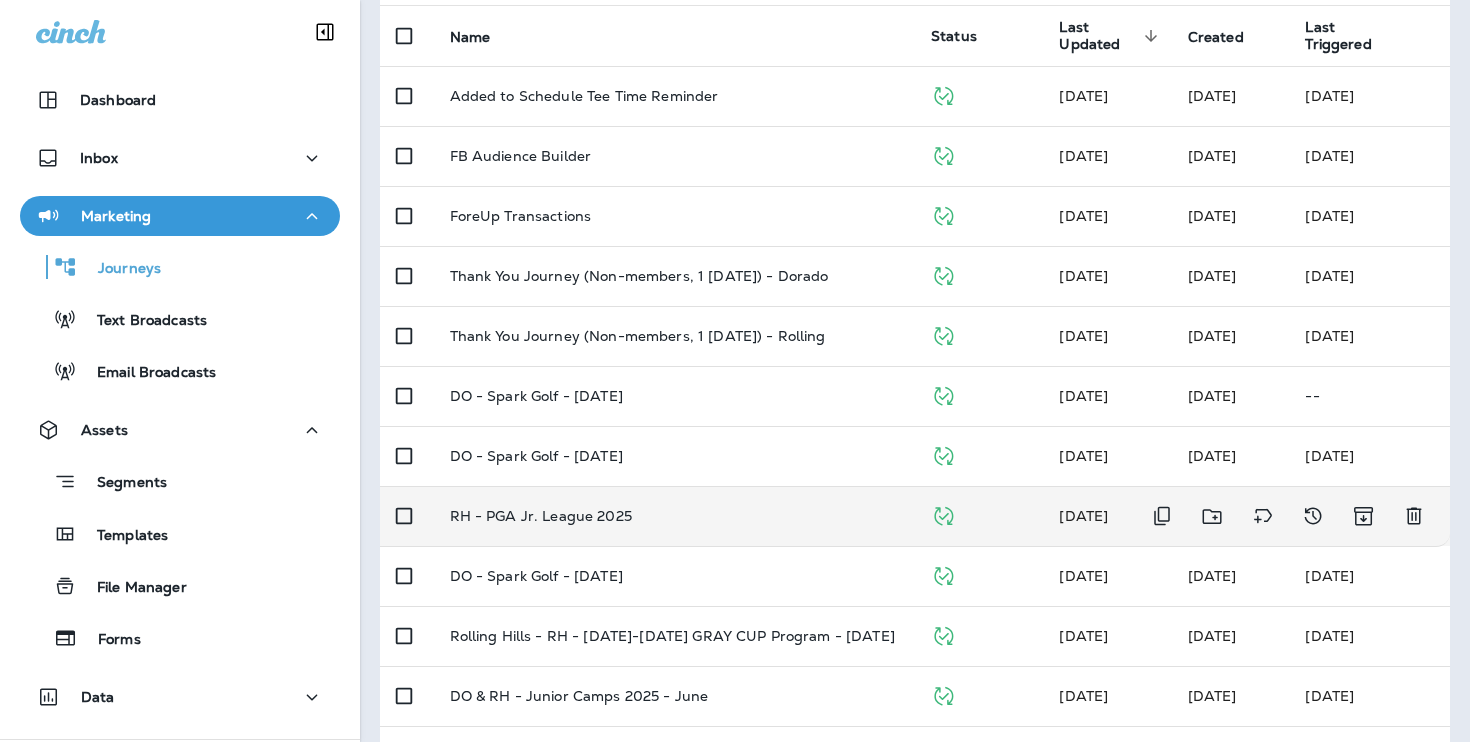 click on "RH - PGA Jr. League 2025" at bounding box center [675, 516] 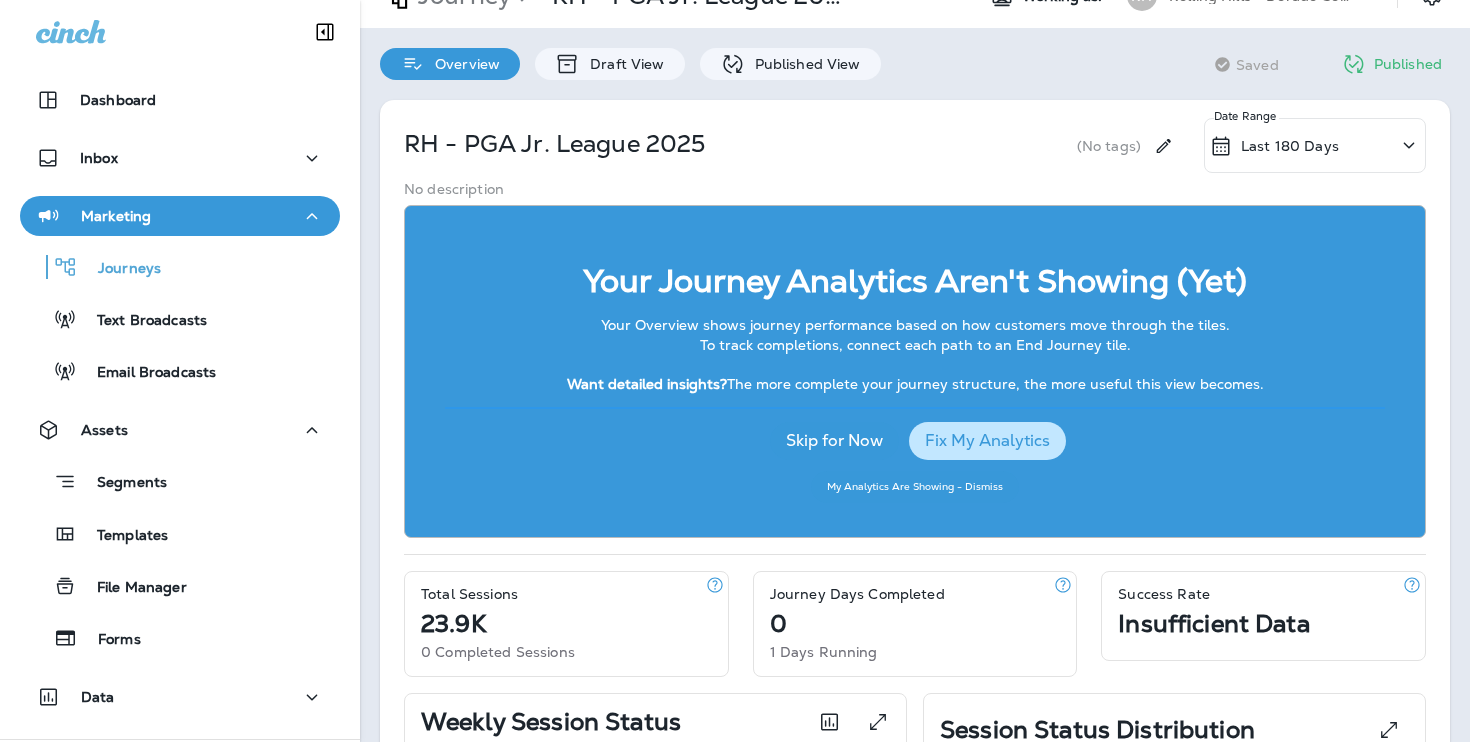 scroll, scrollTop: 35, scrollLeft: 0, axis: vertical 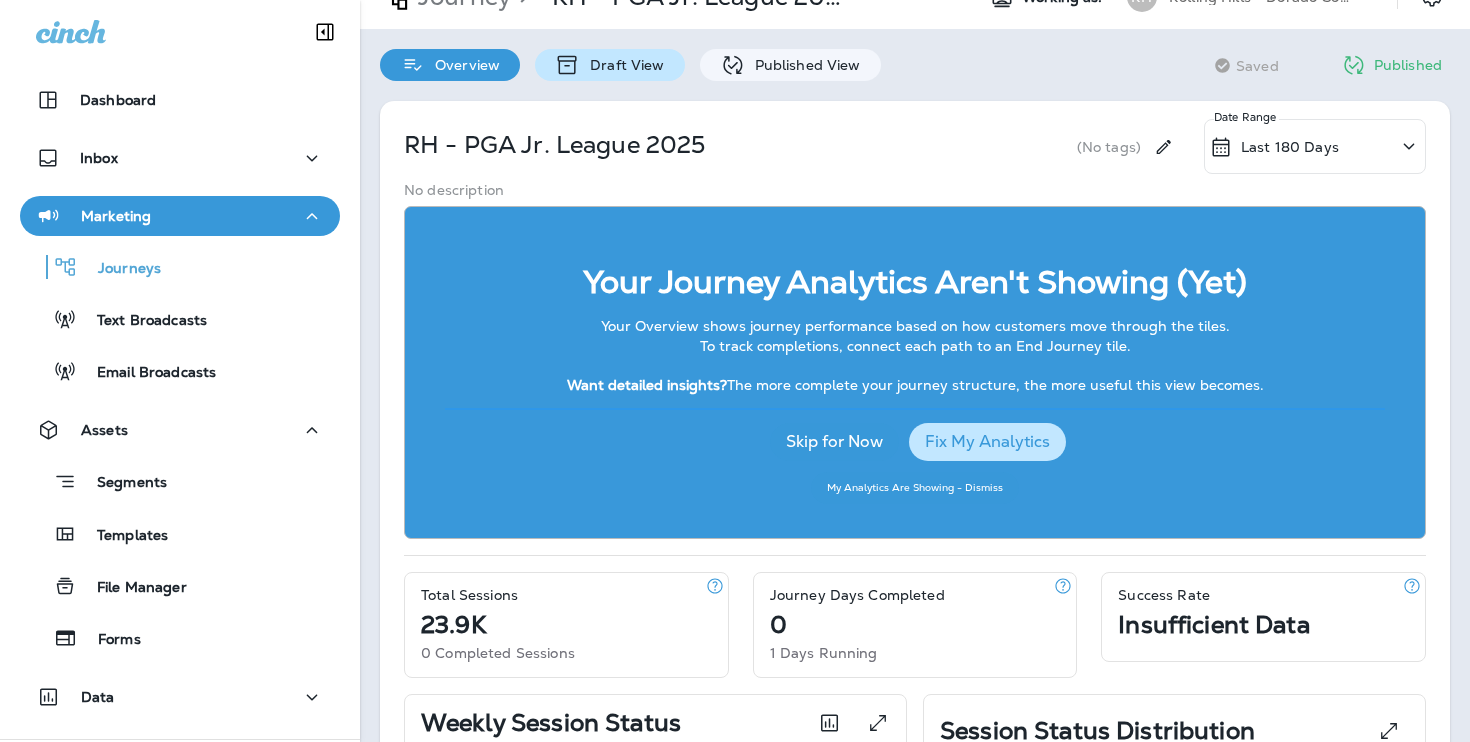 click on "Draft View" at bounding box center (622, 65) 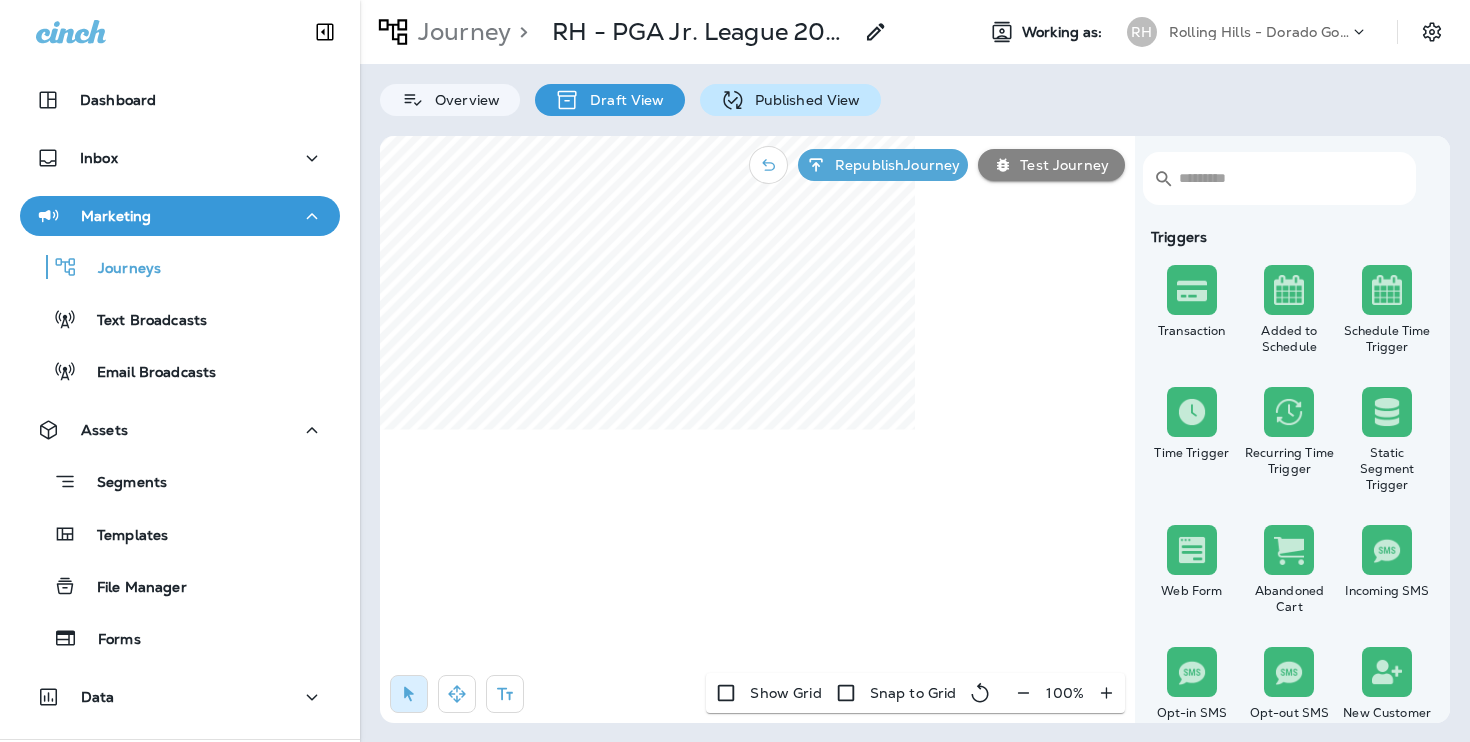 click on "Published View" at bounding box center (790, 100) 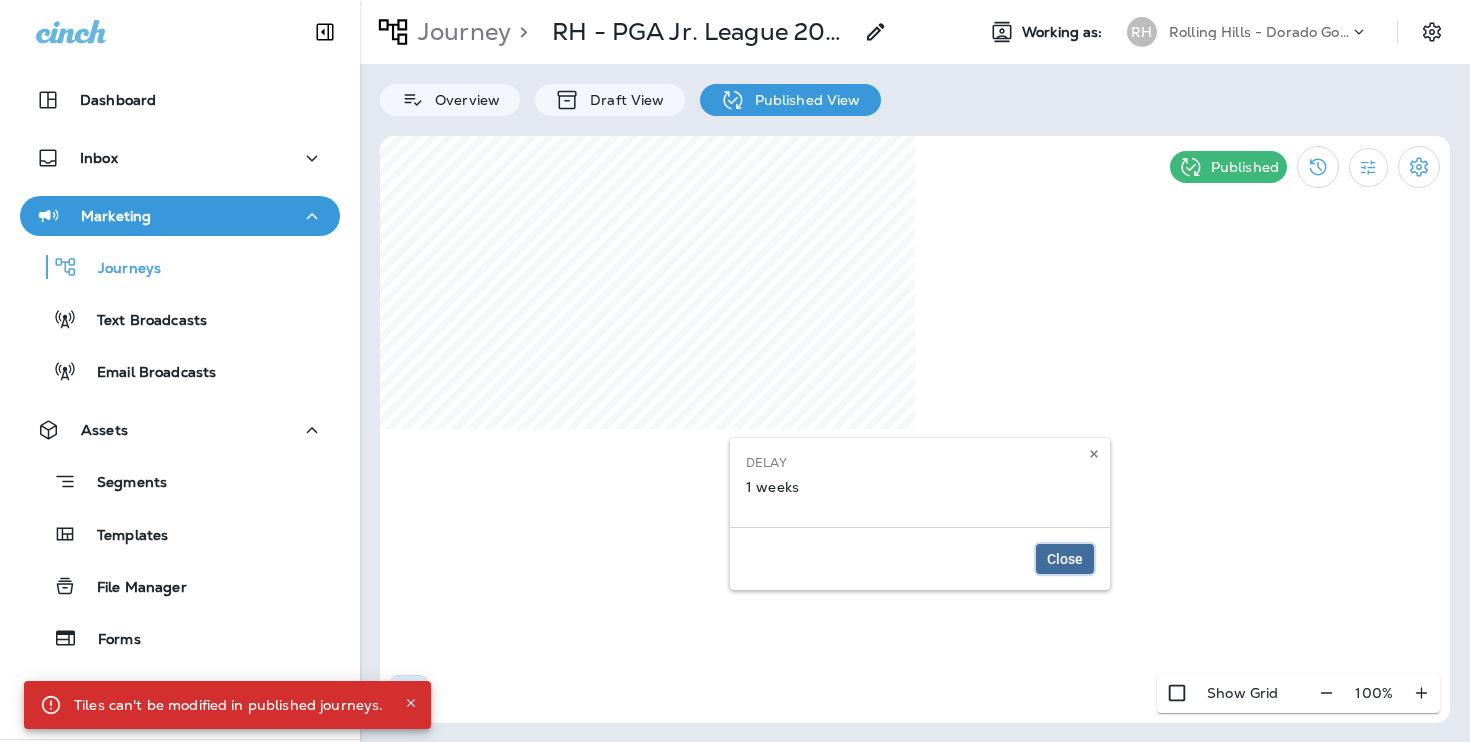 click on "Close" at bounding box center [1065, 559] 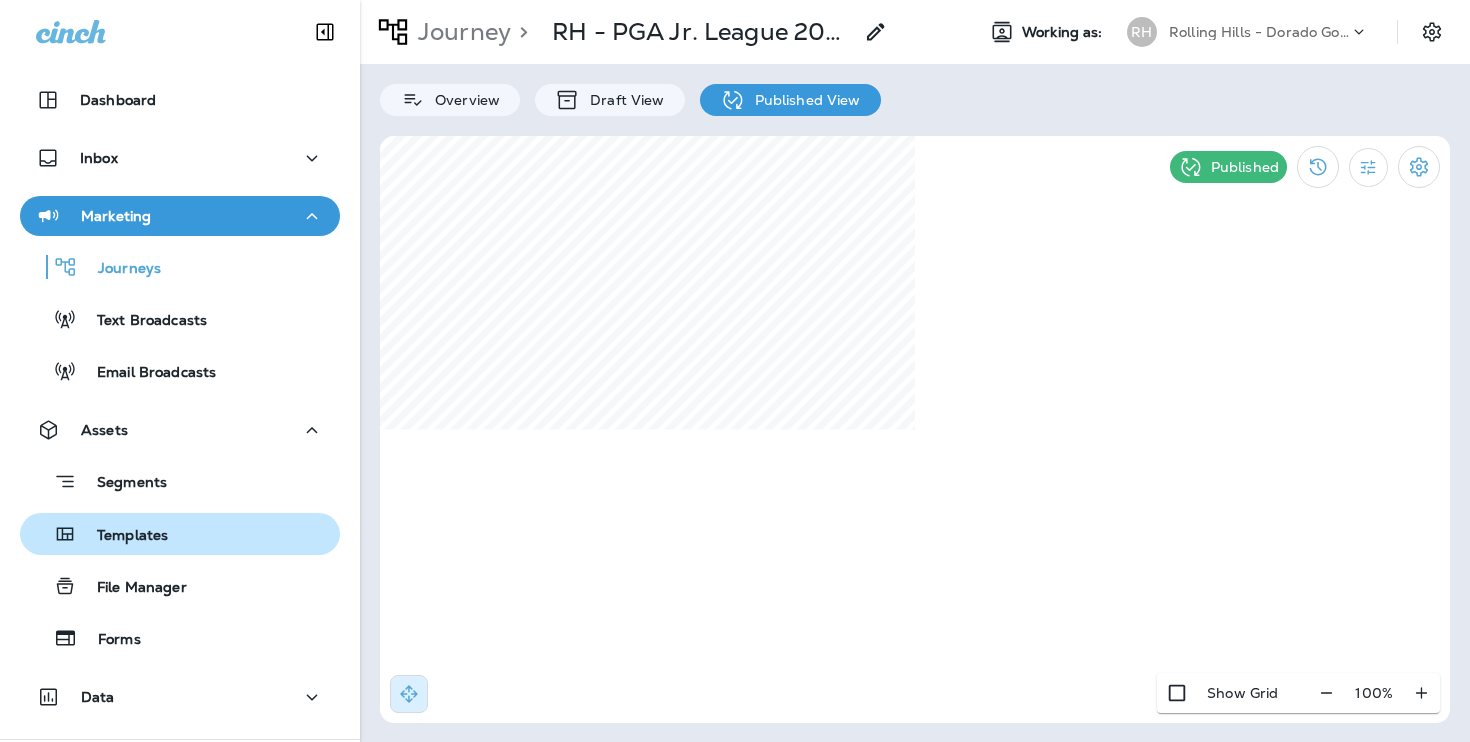 click on "Templates" at bounding box center [180, 534] 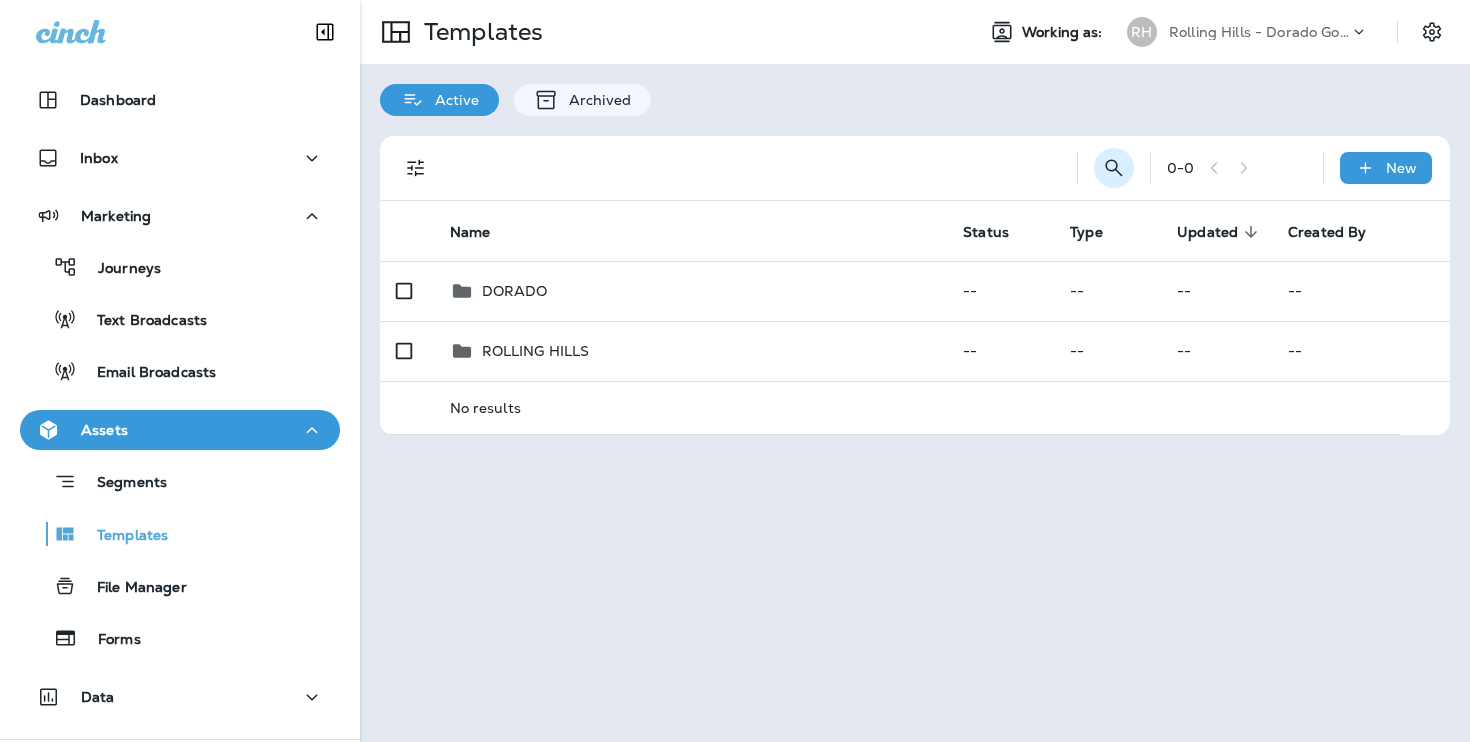 click 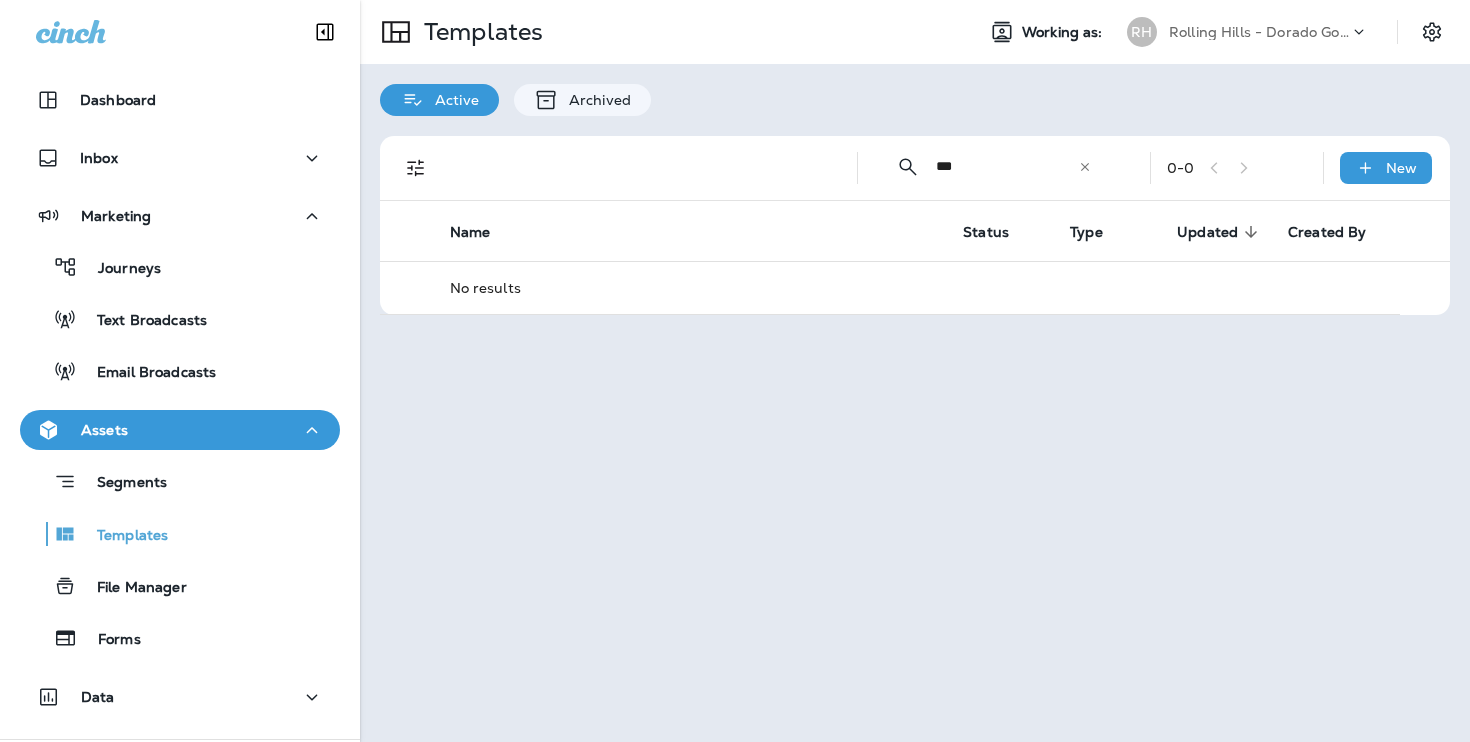 type on "***" 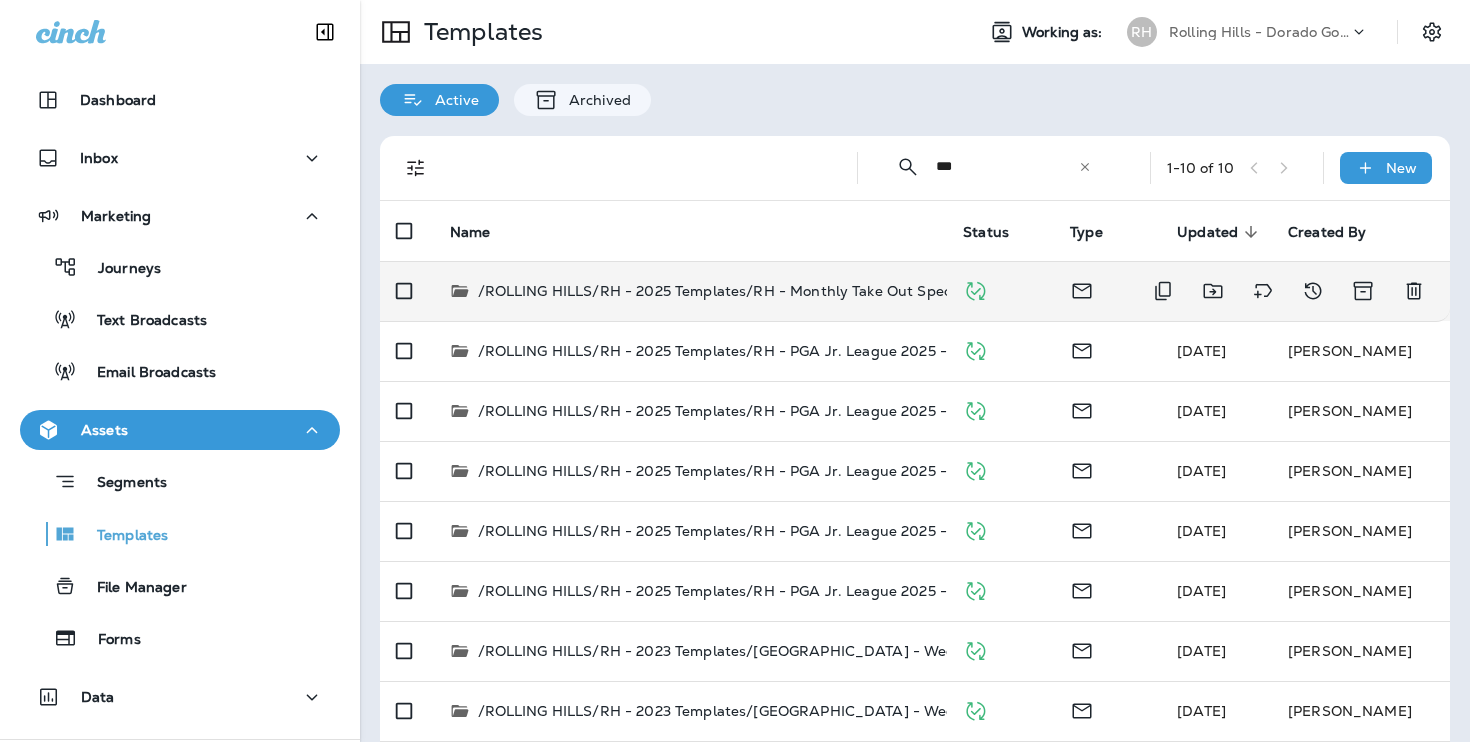 click on "/ROLLING HILLS/RH - 2025 Templates/RH - Monthly Take Out Special 8/23 - August" at bounding box center [691, 291] 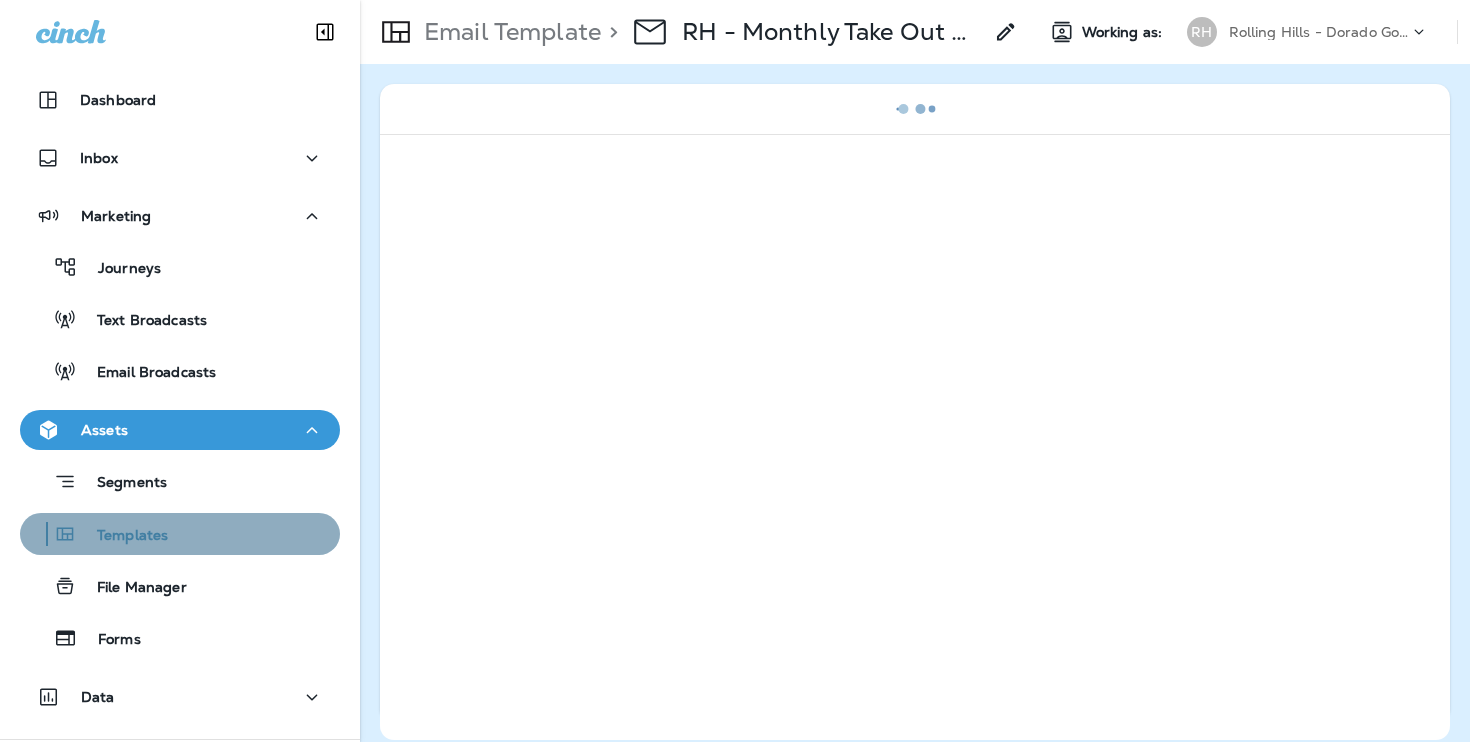 click on "Templates" at bounding box center [180, 534] 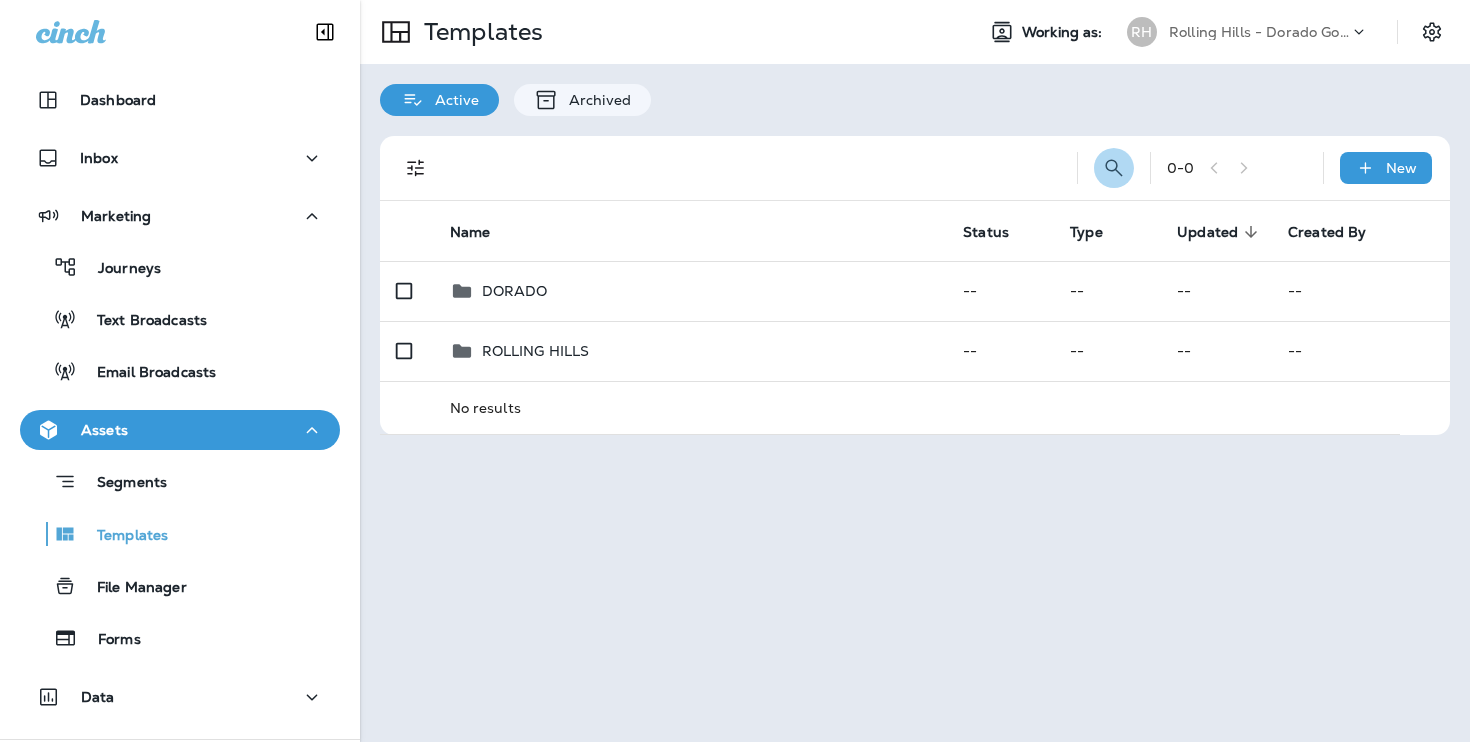 click 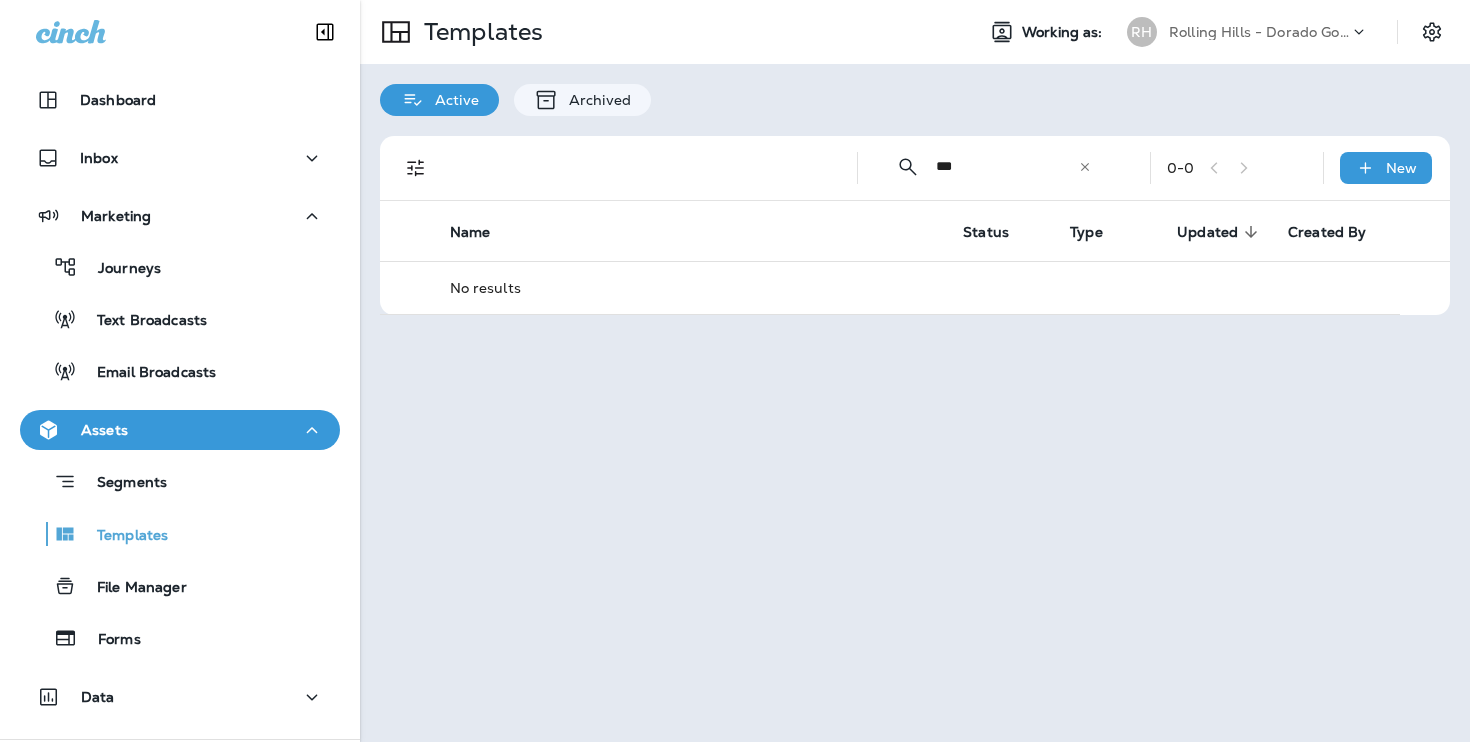 type on "***" 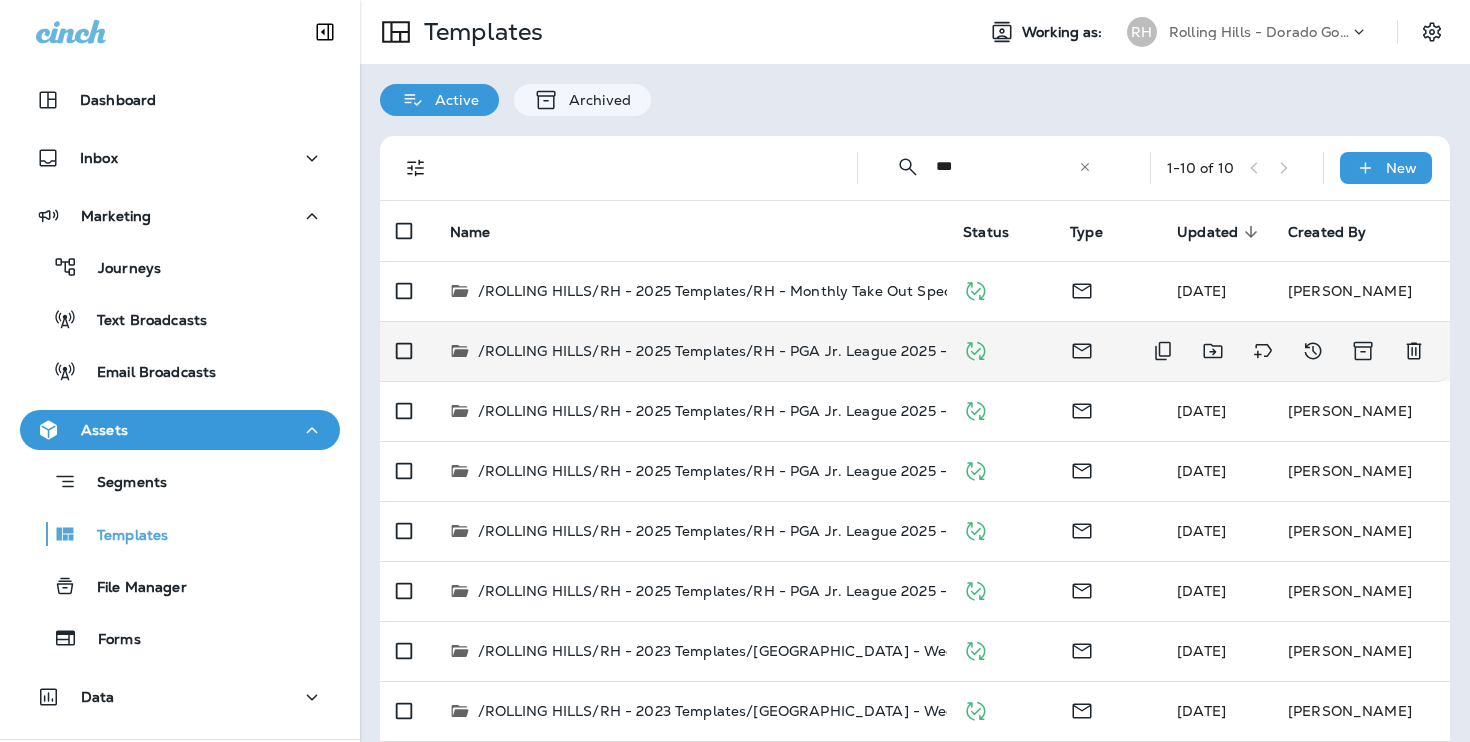 click on "/ROLLING HILLS/RH - 2025 Templates/RH - PGA Jr. League 2025  - 8/2 (2)" at bounding box center [738, 351] 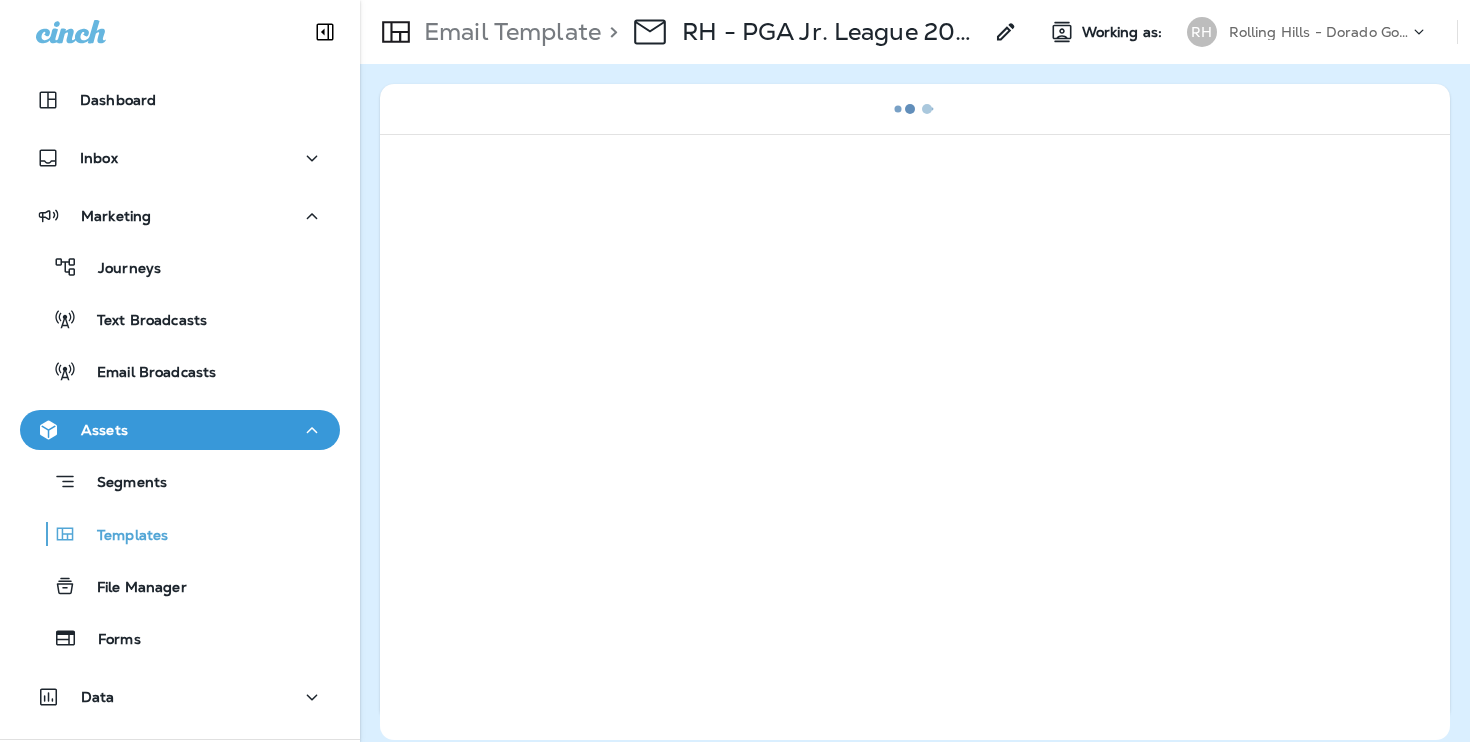 click 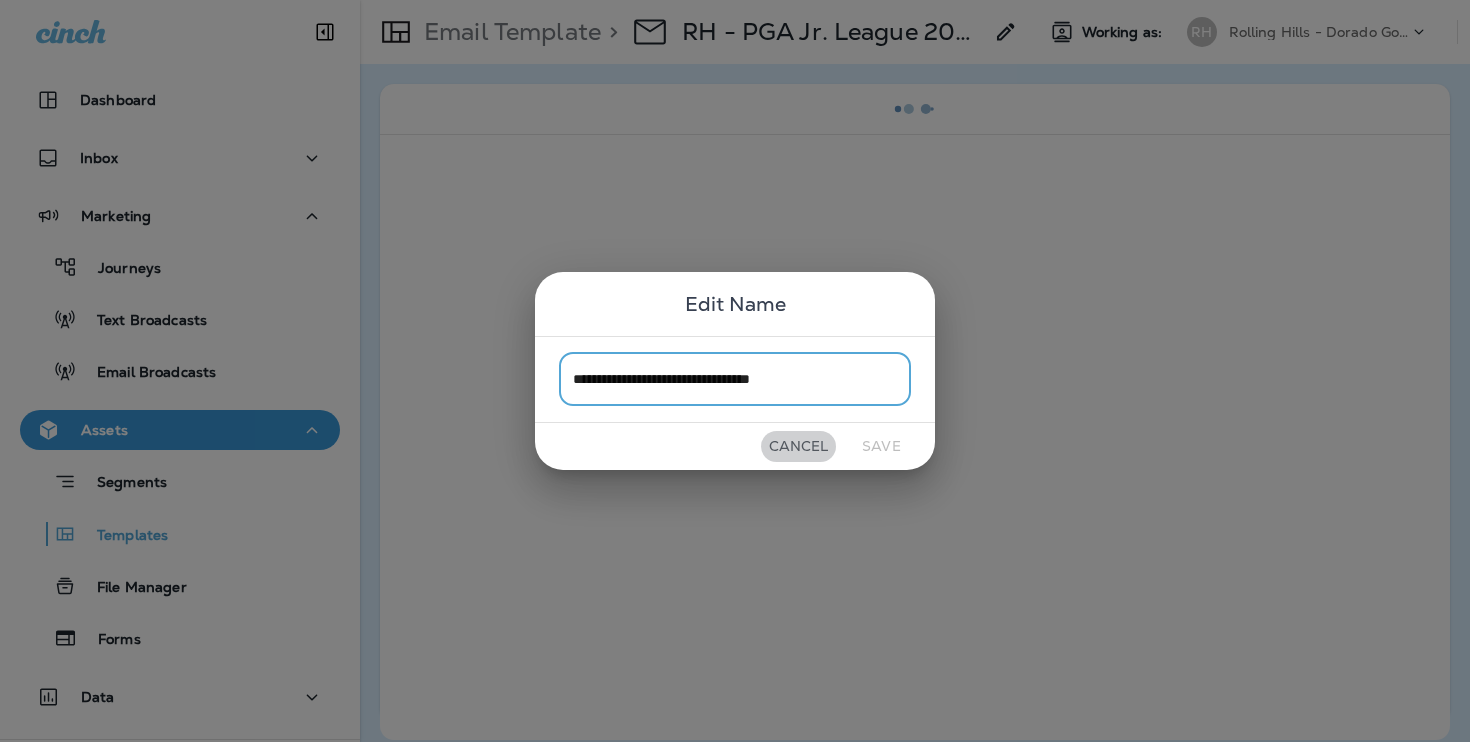 click on "Cancel" at bounding box center (798, 446) 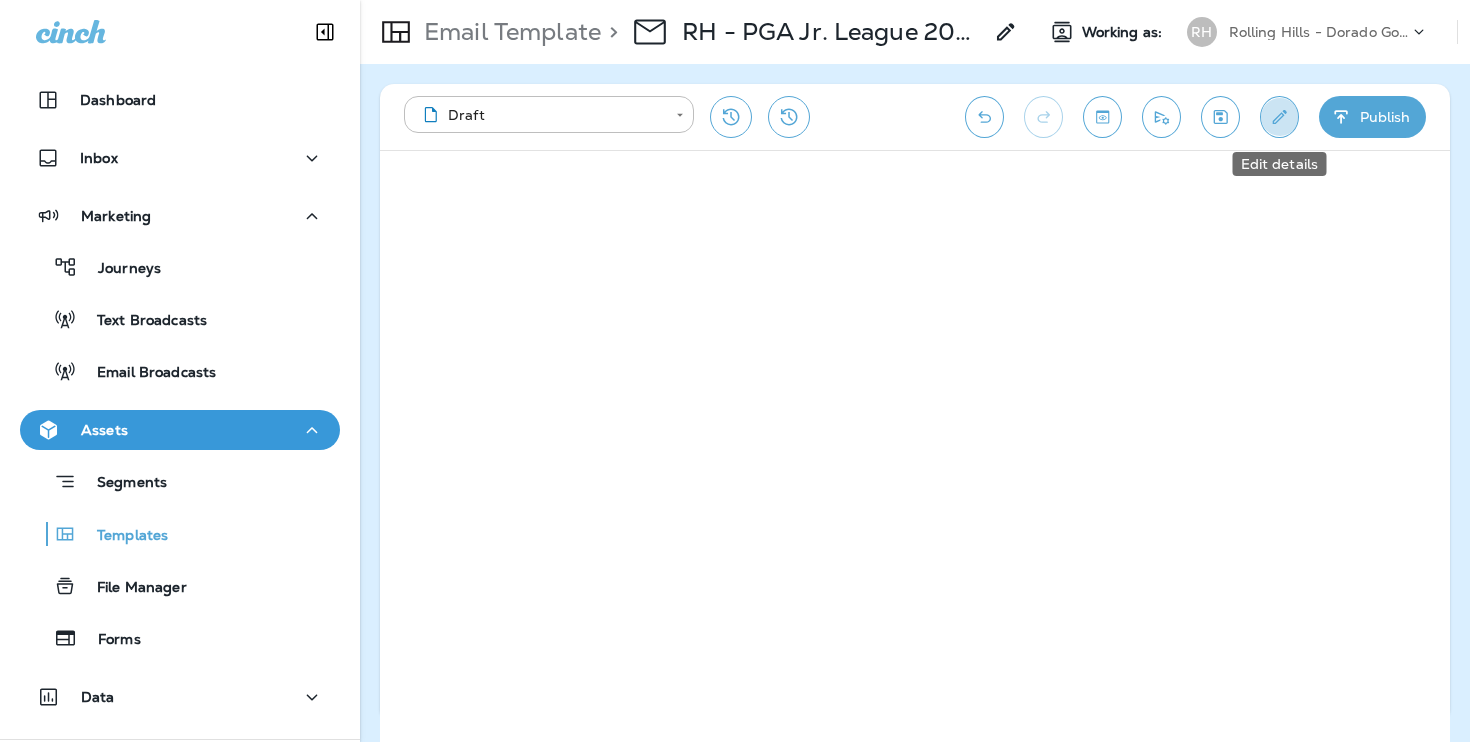 click at bounding box center (1279, 117) 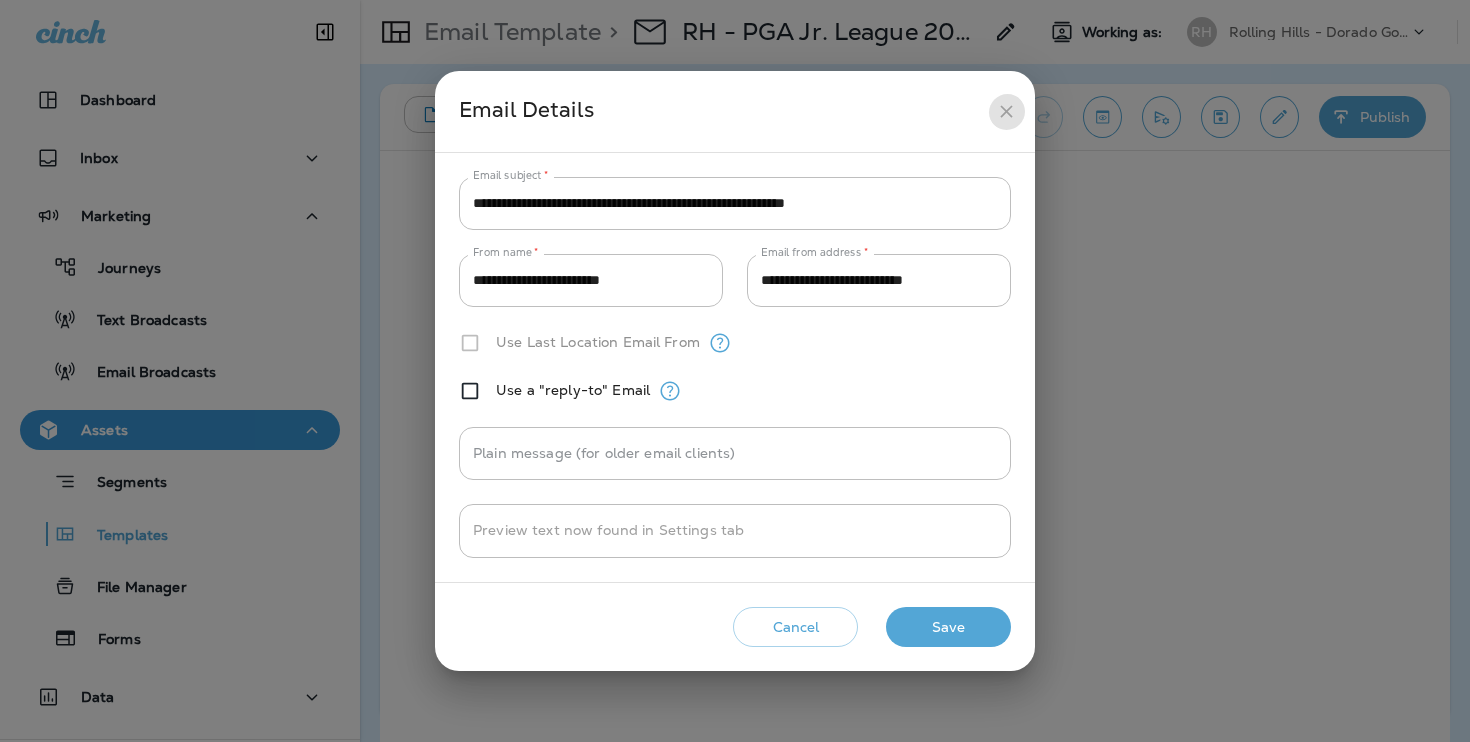 click 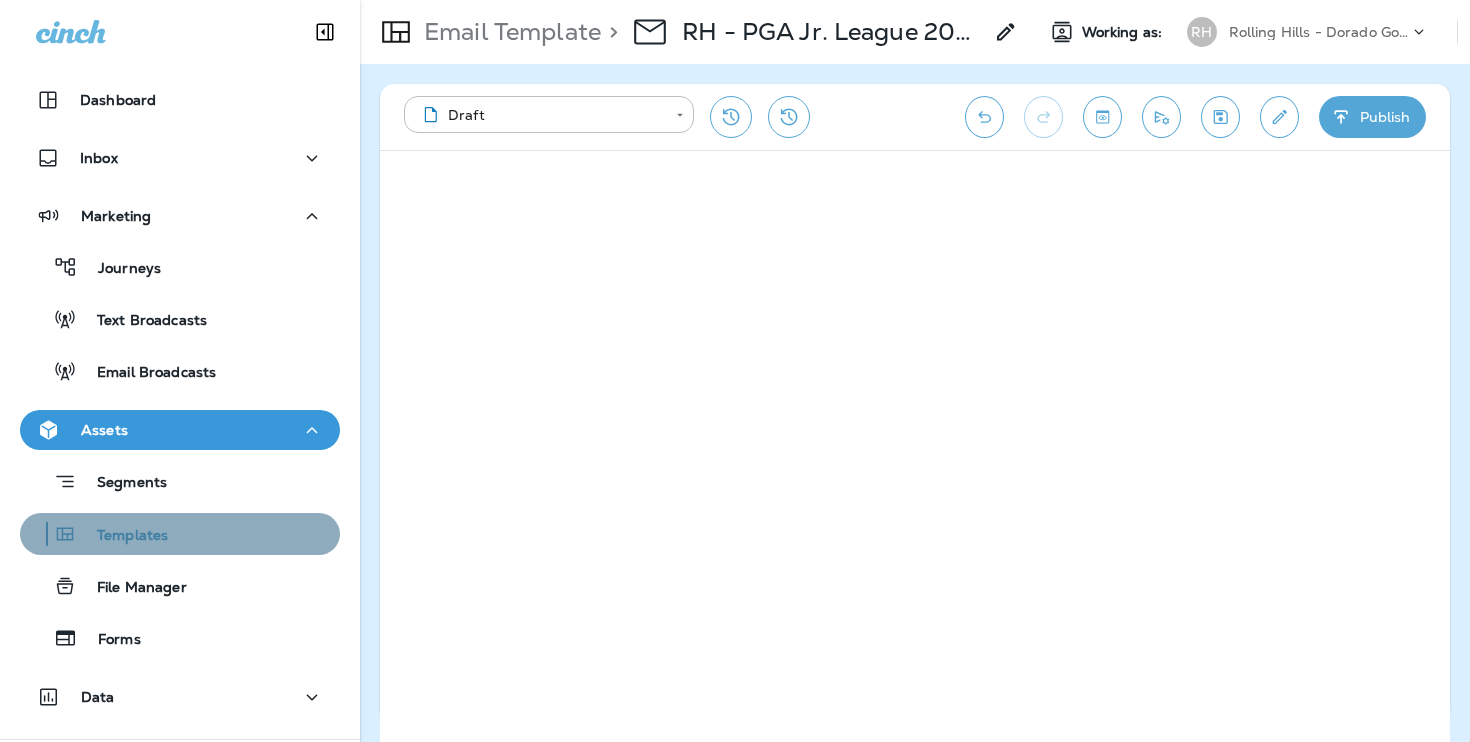click on "Templates" at bounding box center [180, 534] 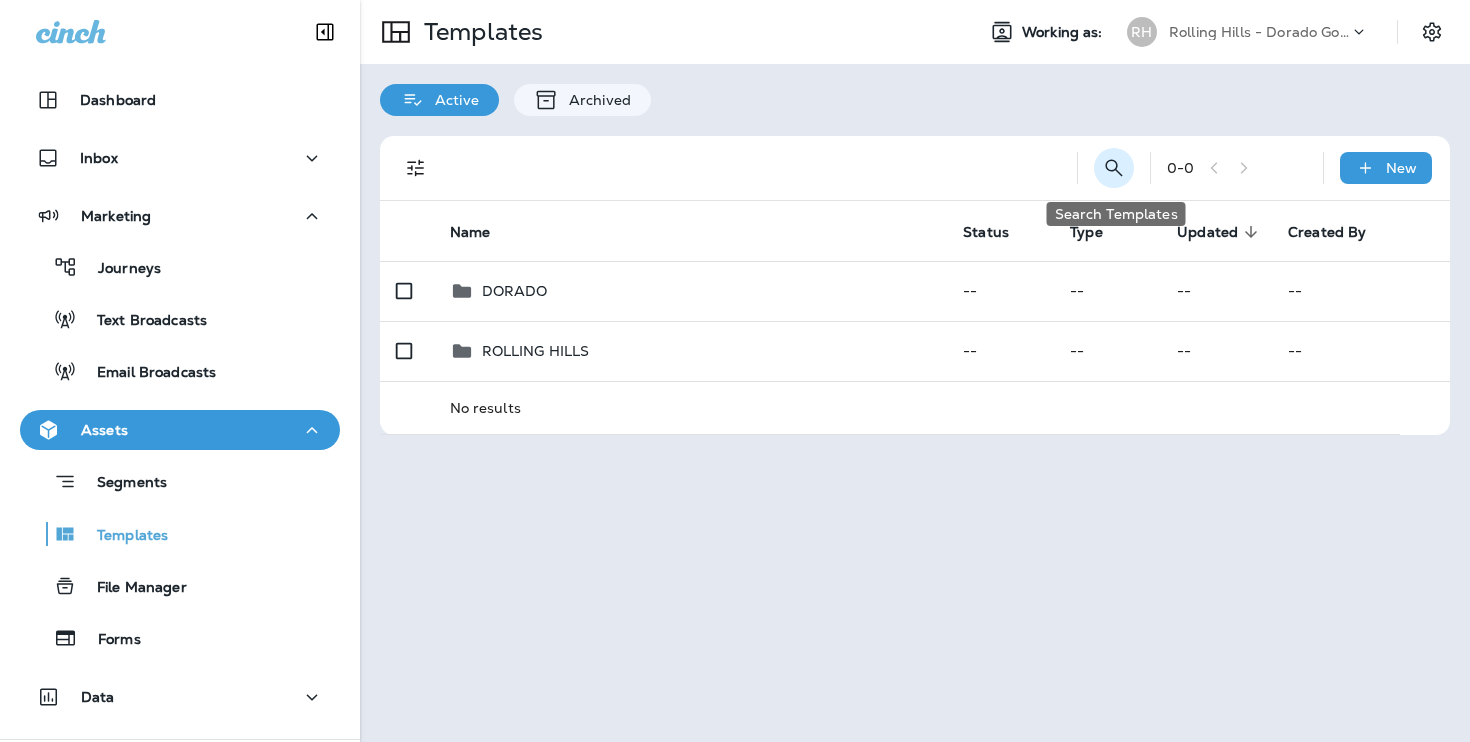 click on "Dashboard Inbox Marketing Journeys Text Broadcasts Email Broadcasts Assets Segments Templates File Manager Forms Data 1 Action Items 12 What's New Support Templates Working as: RH Rolling Hills - Dorado Golf Courses Active Archived   0  -  0   New Name Status Type Updated sorted descending Created By DORADO   --     --     --     --   ROLLING HILLS   --     --     --     --   No results Search Templates" at bounding box center [735, 0] 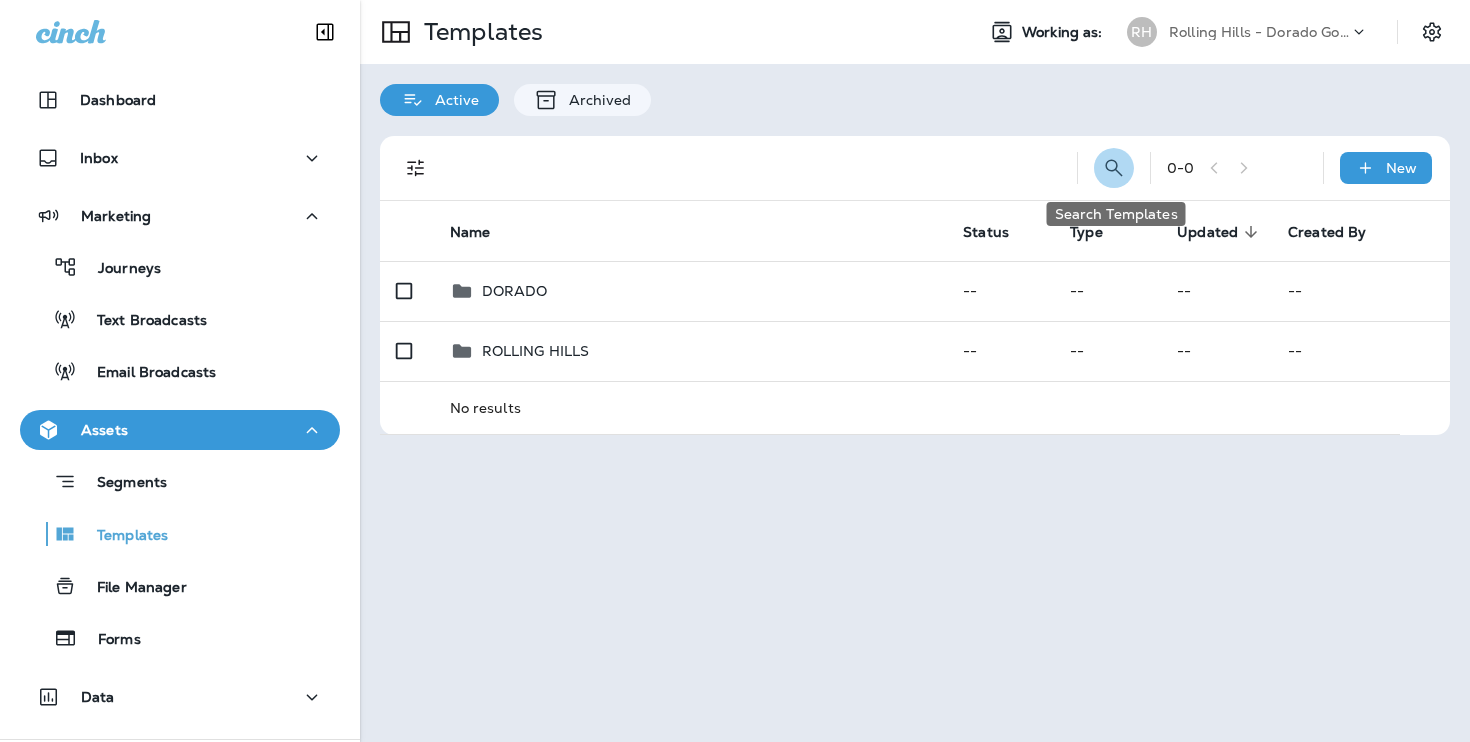 click at bounding box center [1114, 168] 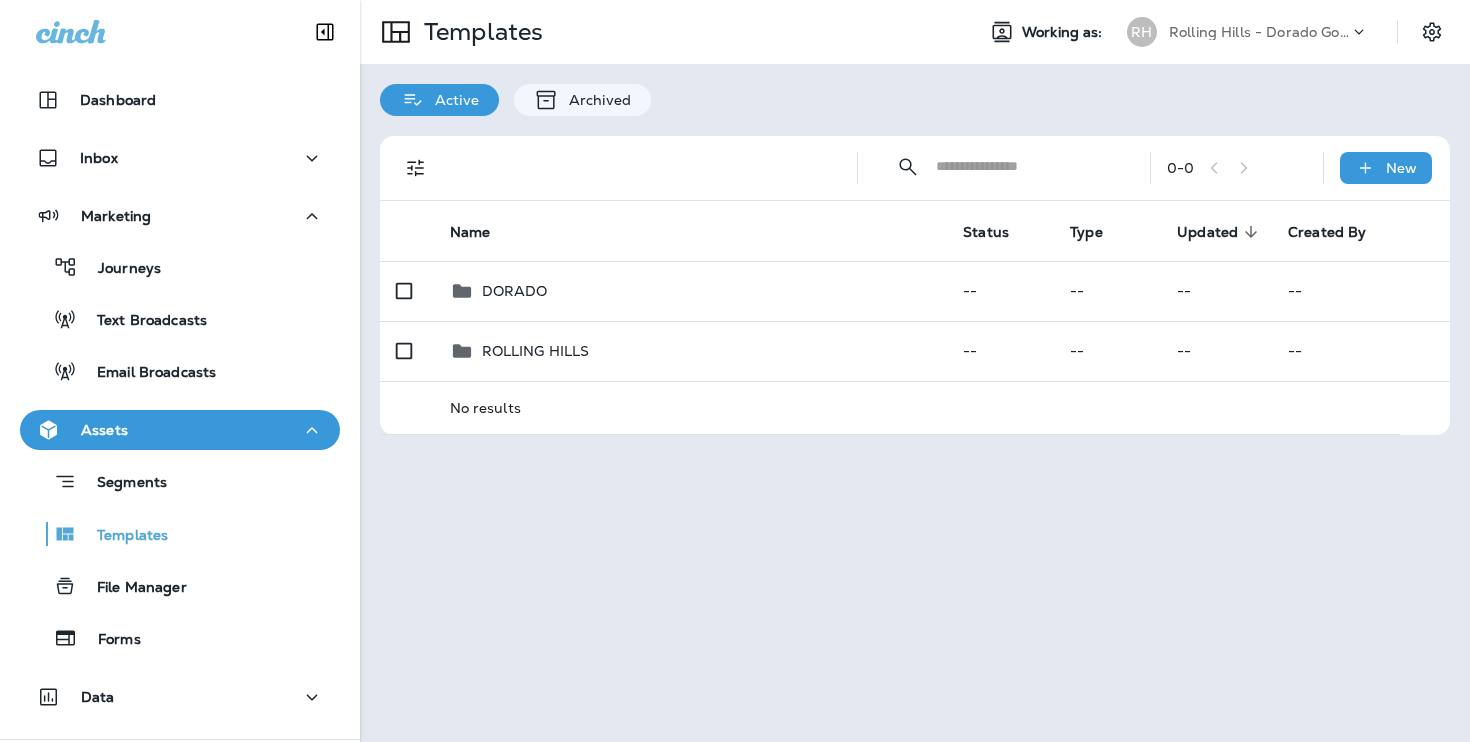 type on "*" 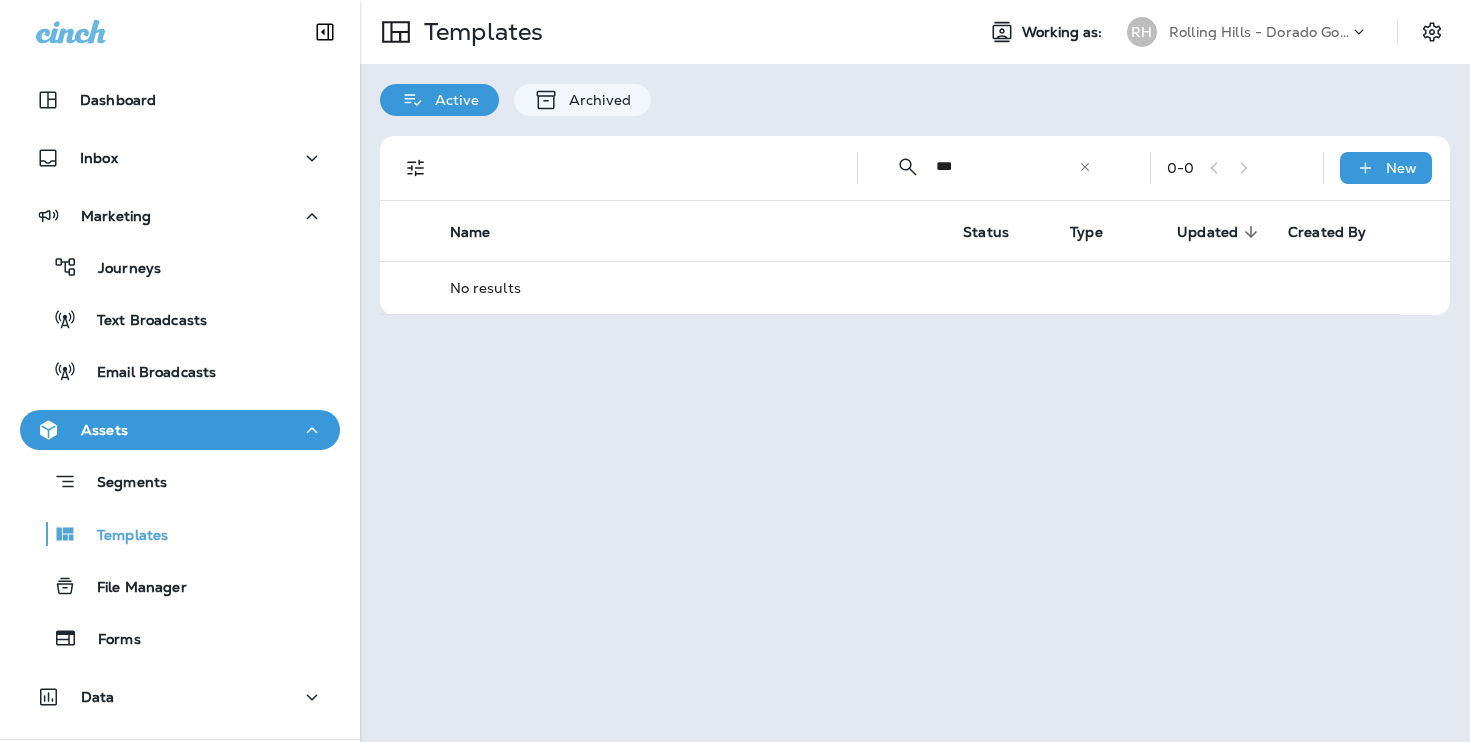 type on "***" 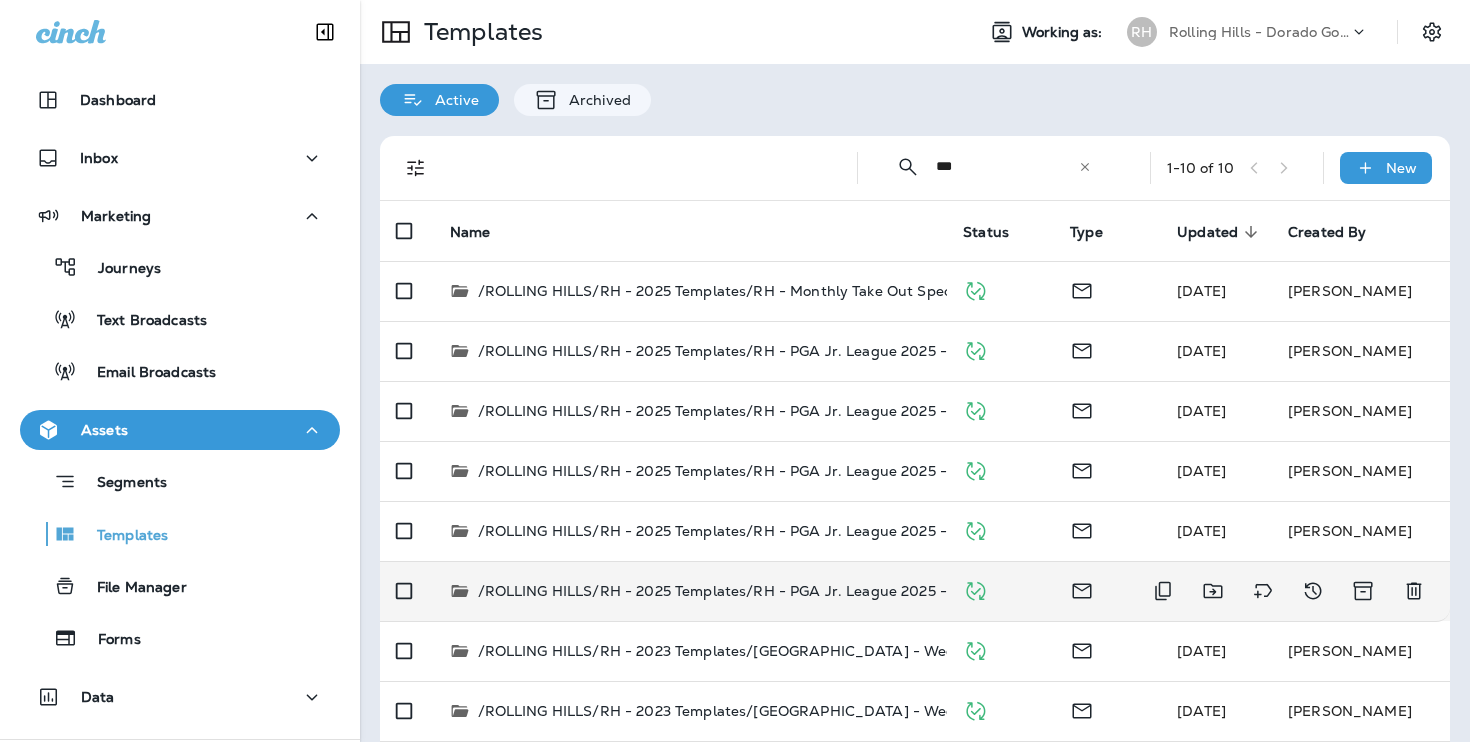 click on "/ROLLING HILLS/RH - 2025 Templates/RH - PGA Jr. League 2025  - 8/2 (5)" at bounding box center (691, 591) 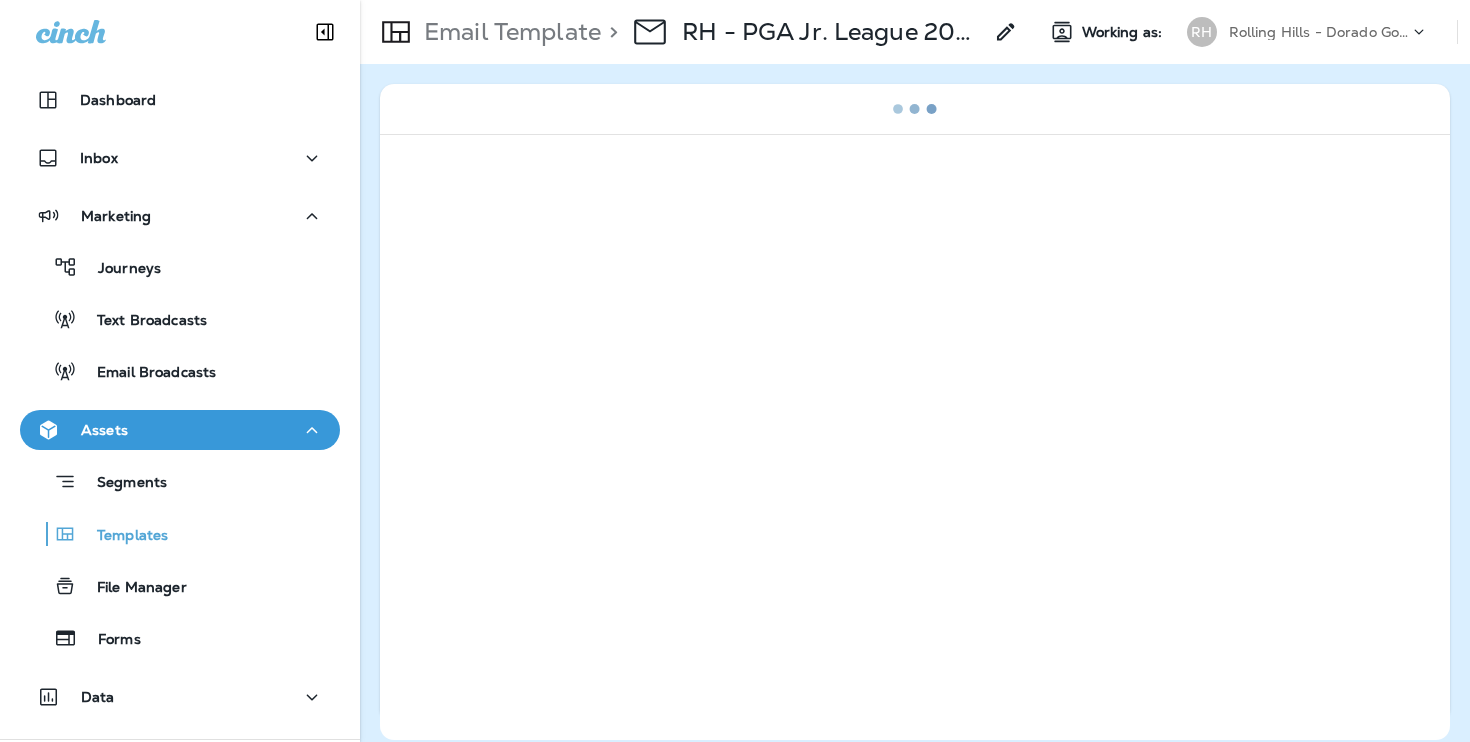click on "Working as: RH Rolling Hills - Dorado Golf Courses" at bounding box center (1274, 32) 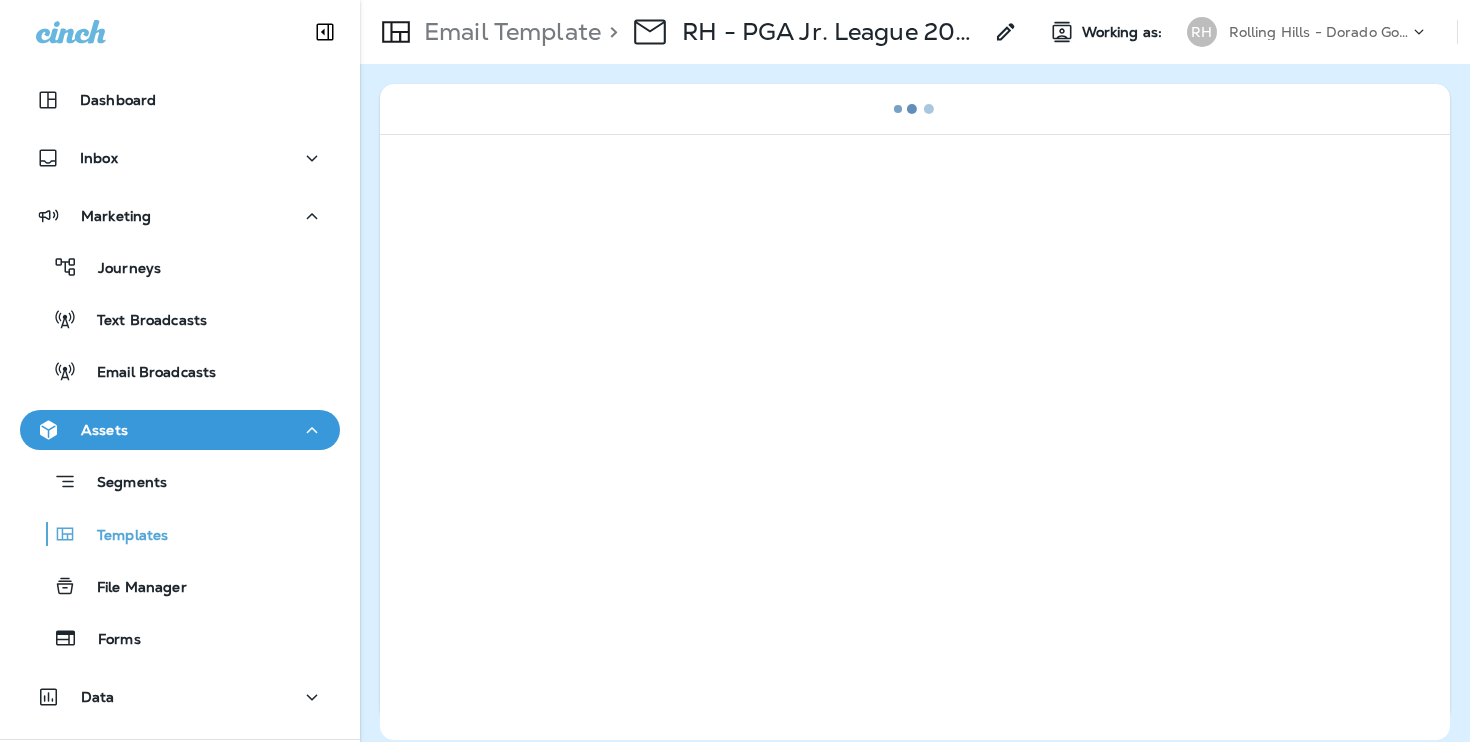 click 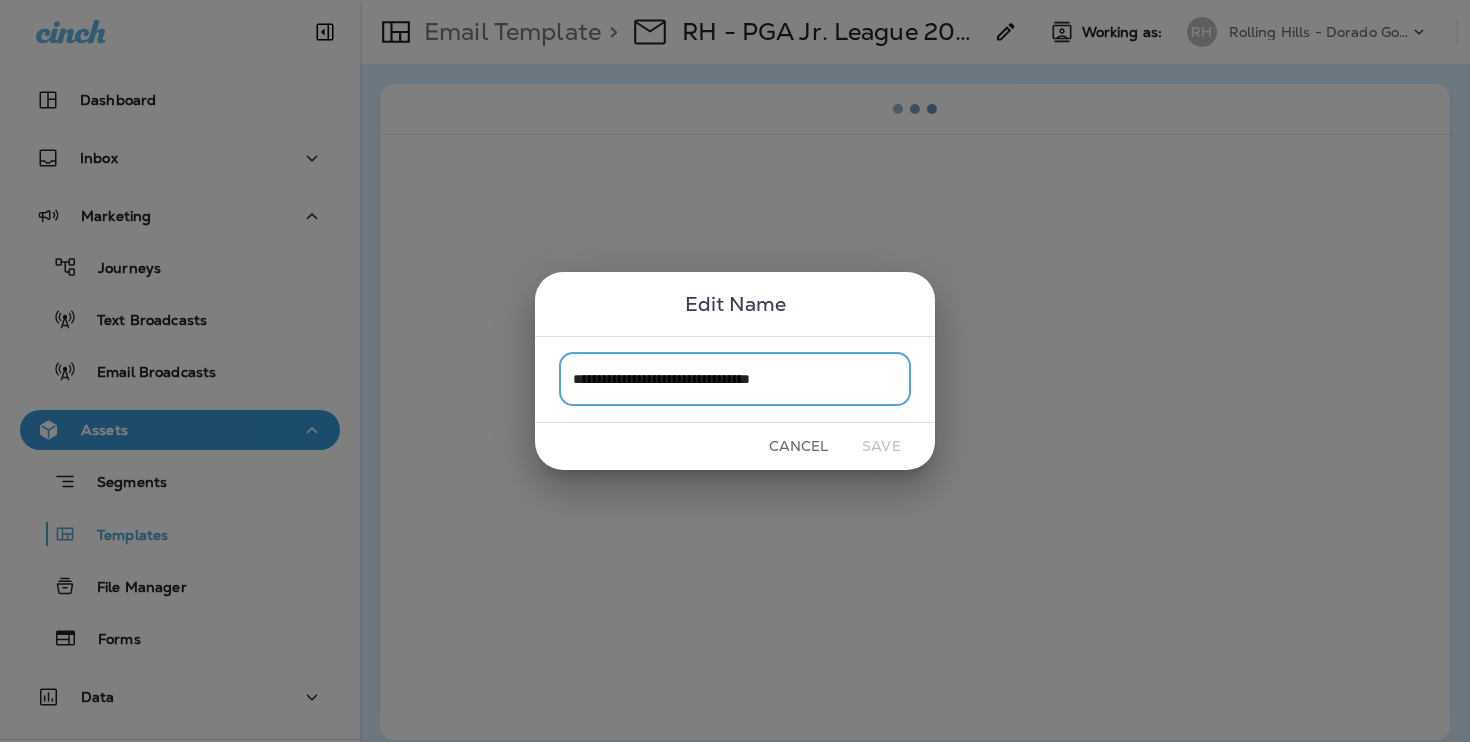 click on "Cancel" at bounding box center (798, 446) 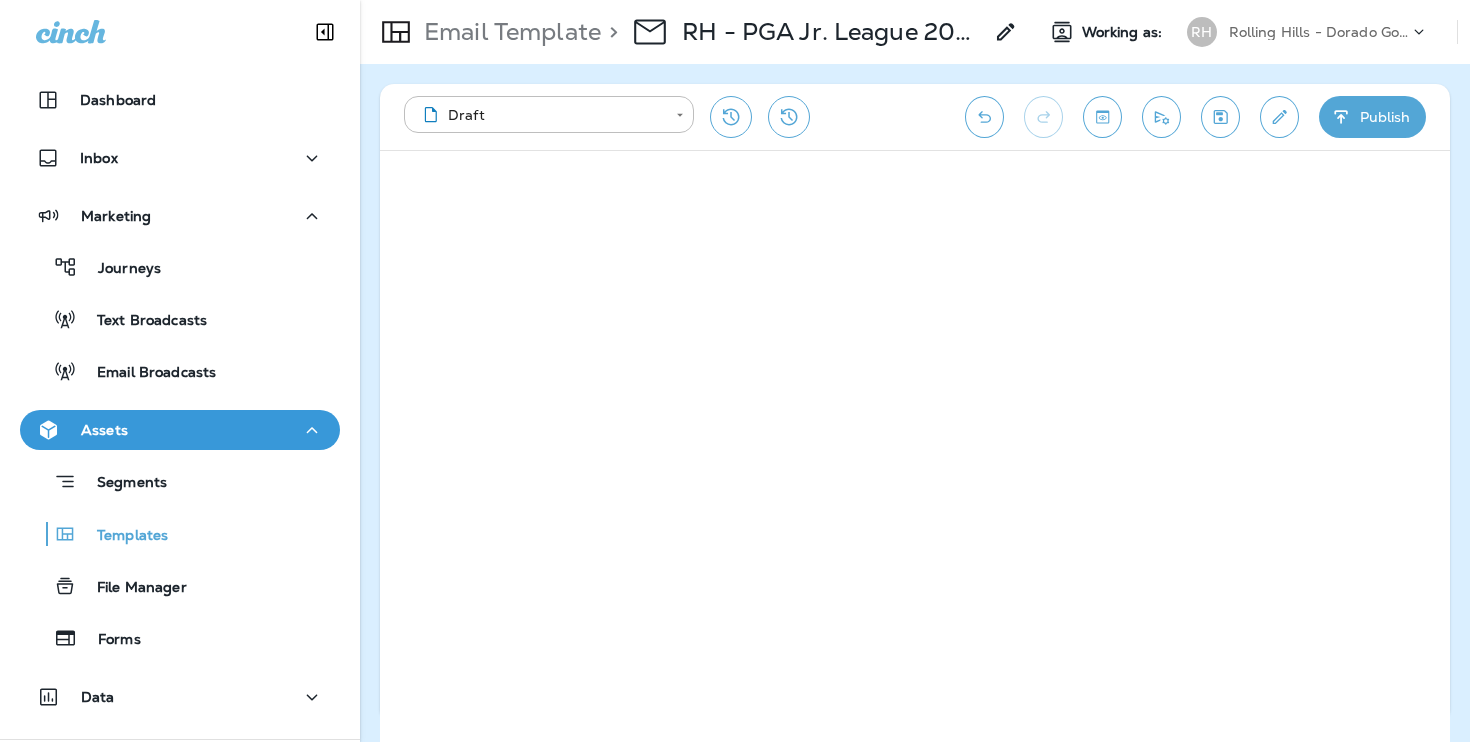 click on "**********" at bounding box center [915, 117] 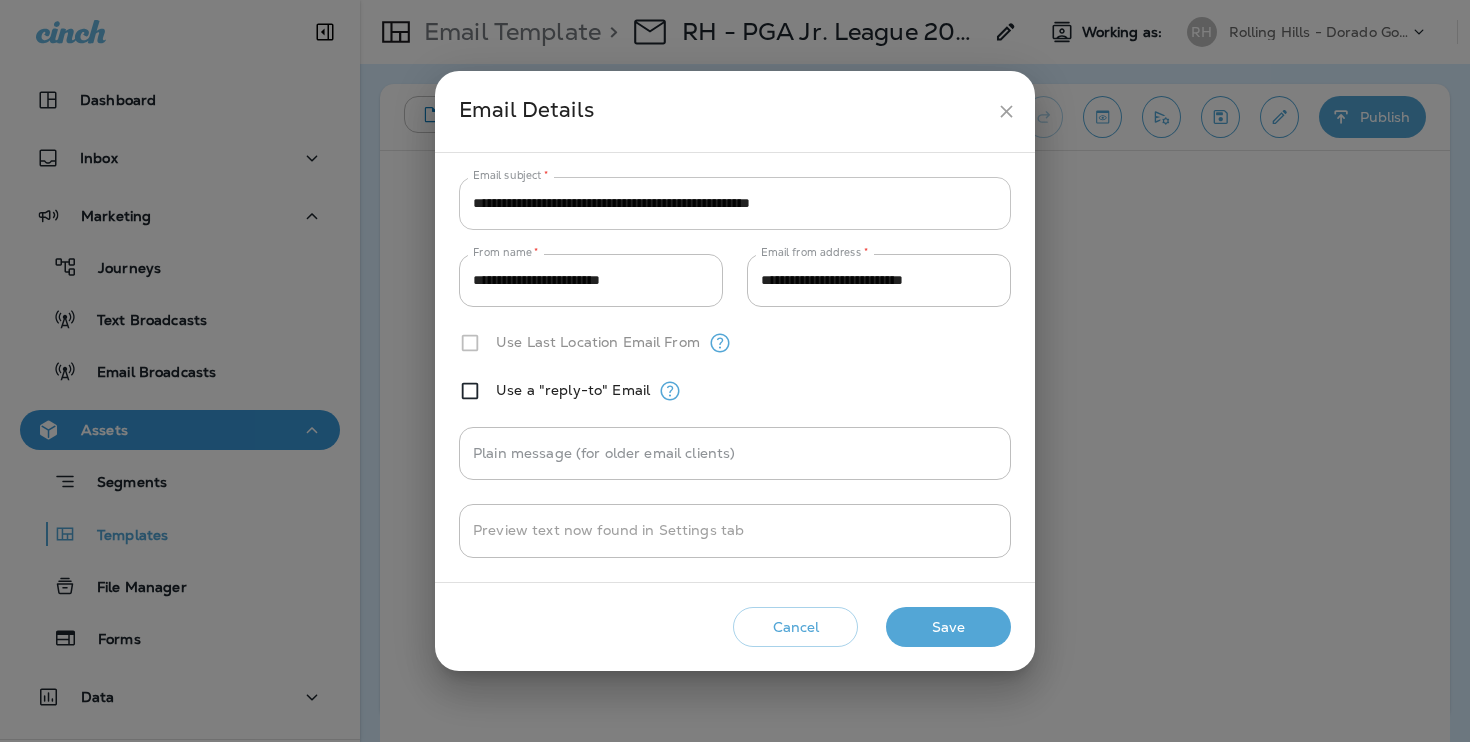 click on "**********" at bounding box center [735, 203] 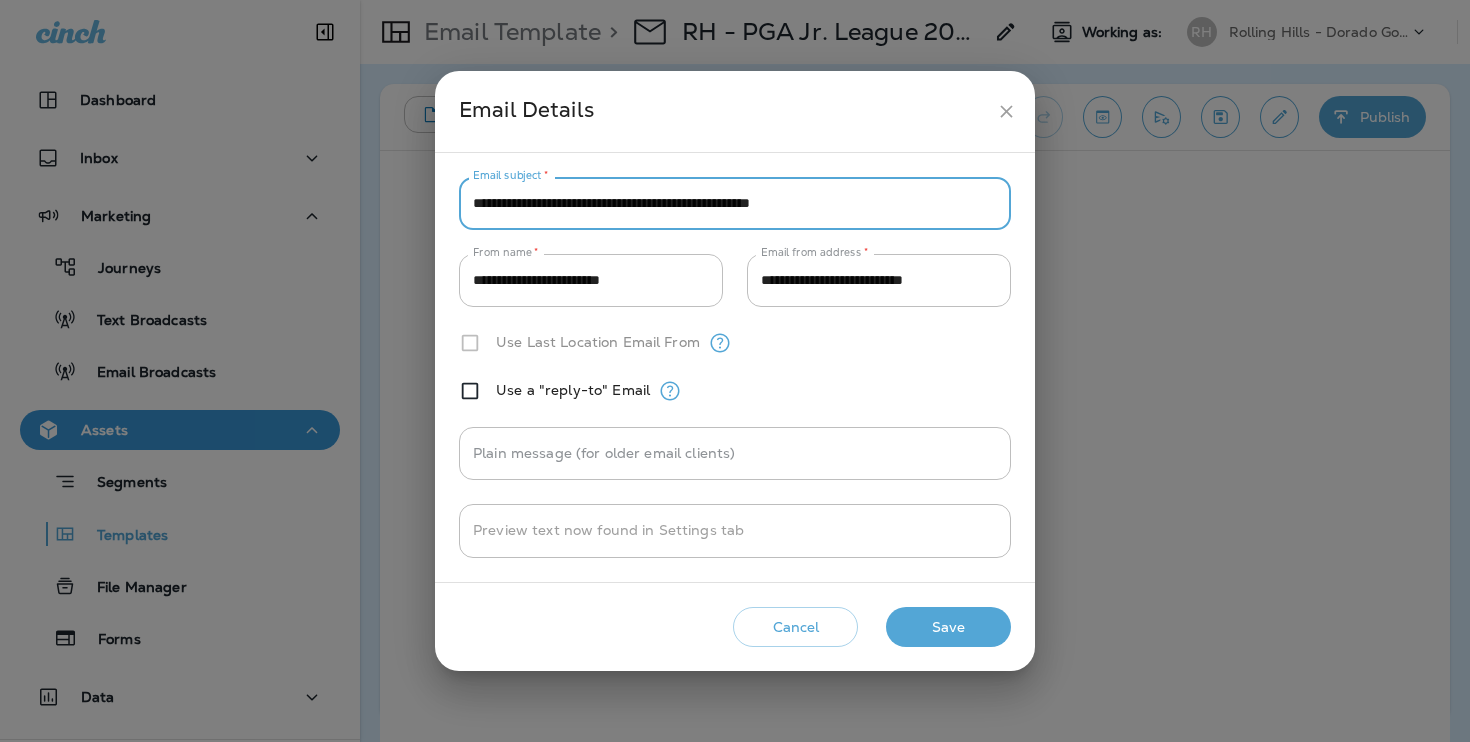 click on "**********" at bounding box center [735, 203] 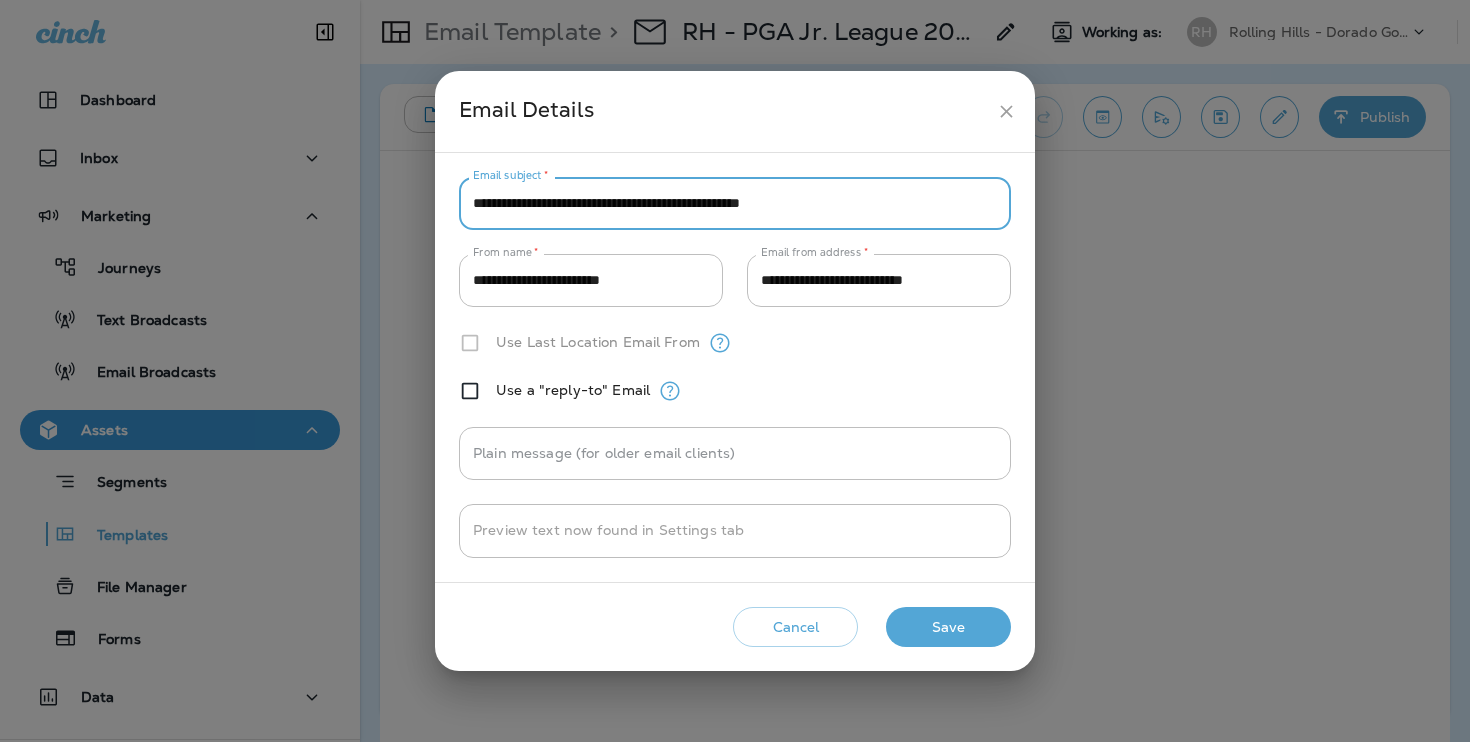 type on "**********" 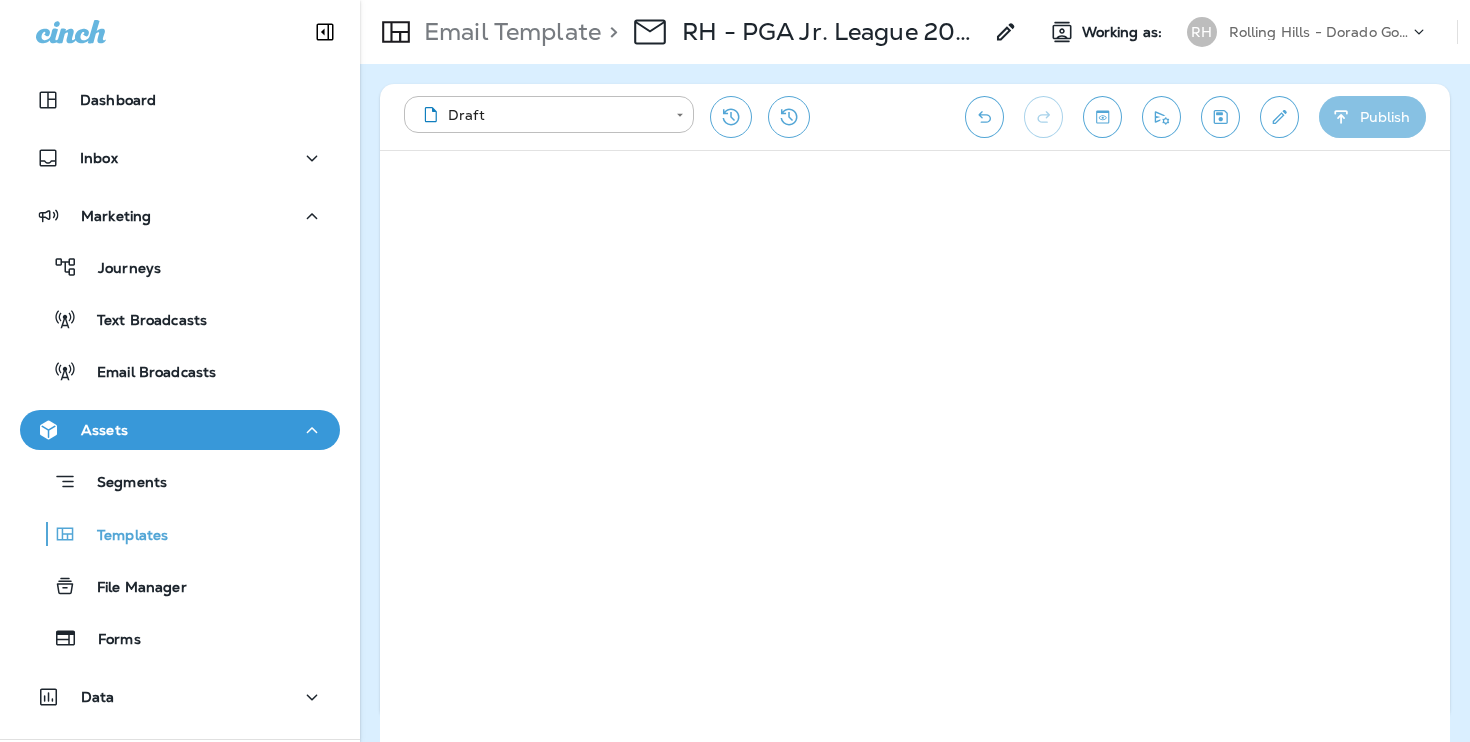 click on "Publish" at bounding box center (1372, 117) 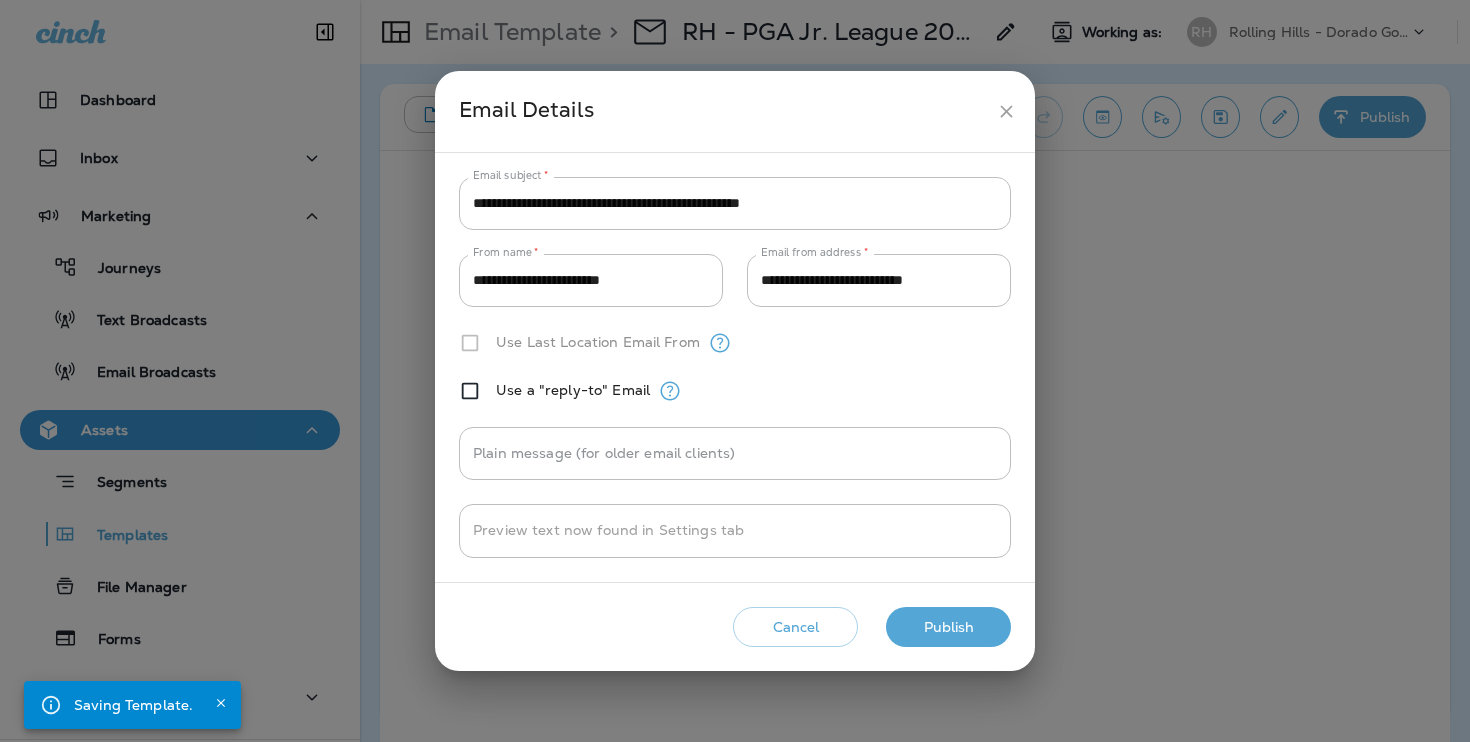 click on "Publish" at bounding box center (948, 627) 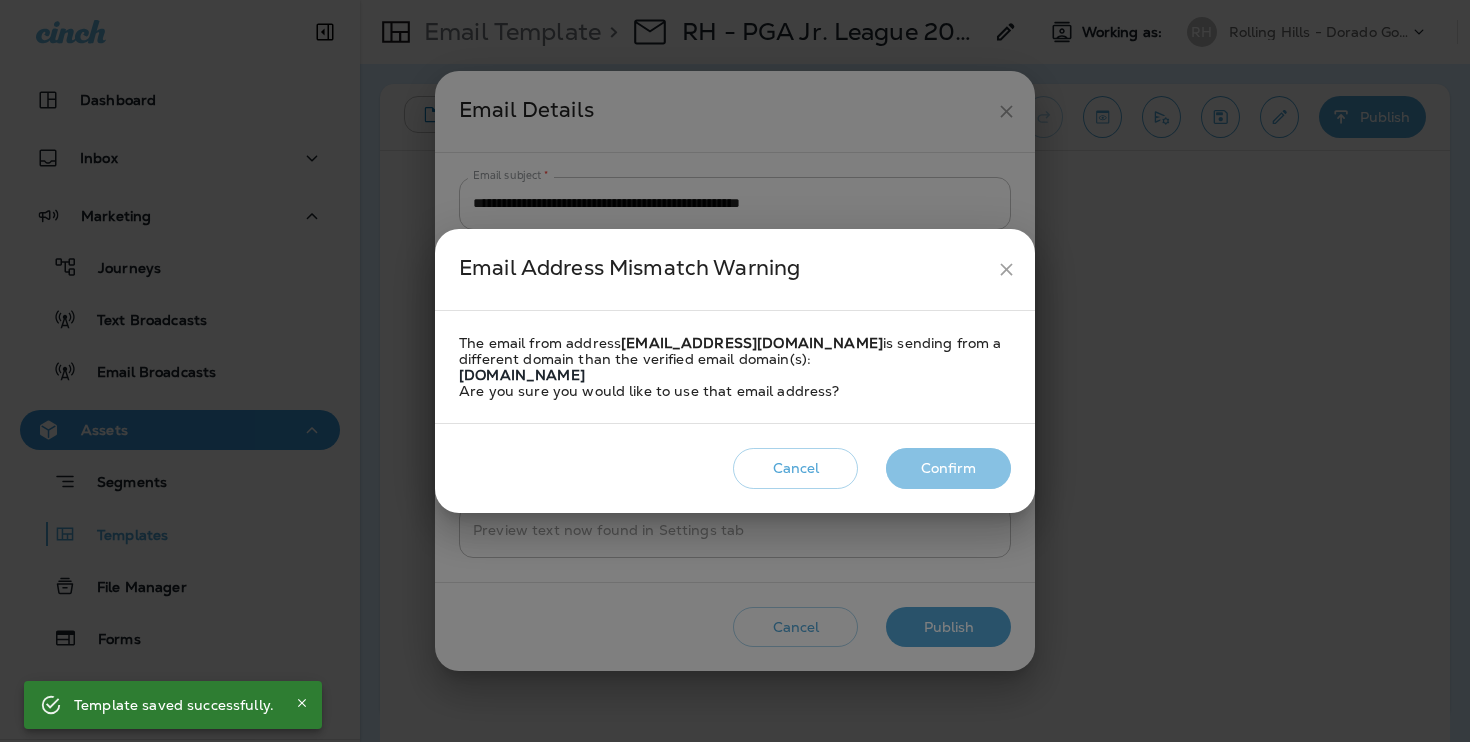 click on "Confirm" at bounding box center [948, 468] 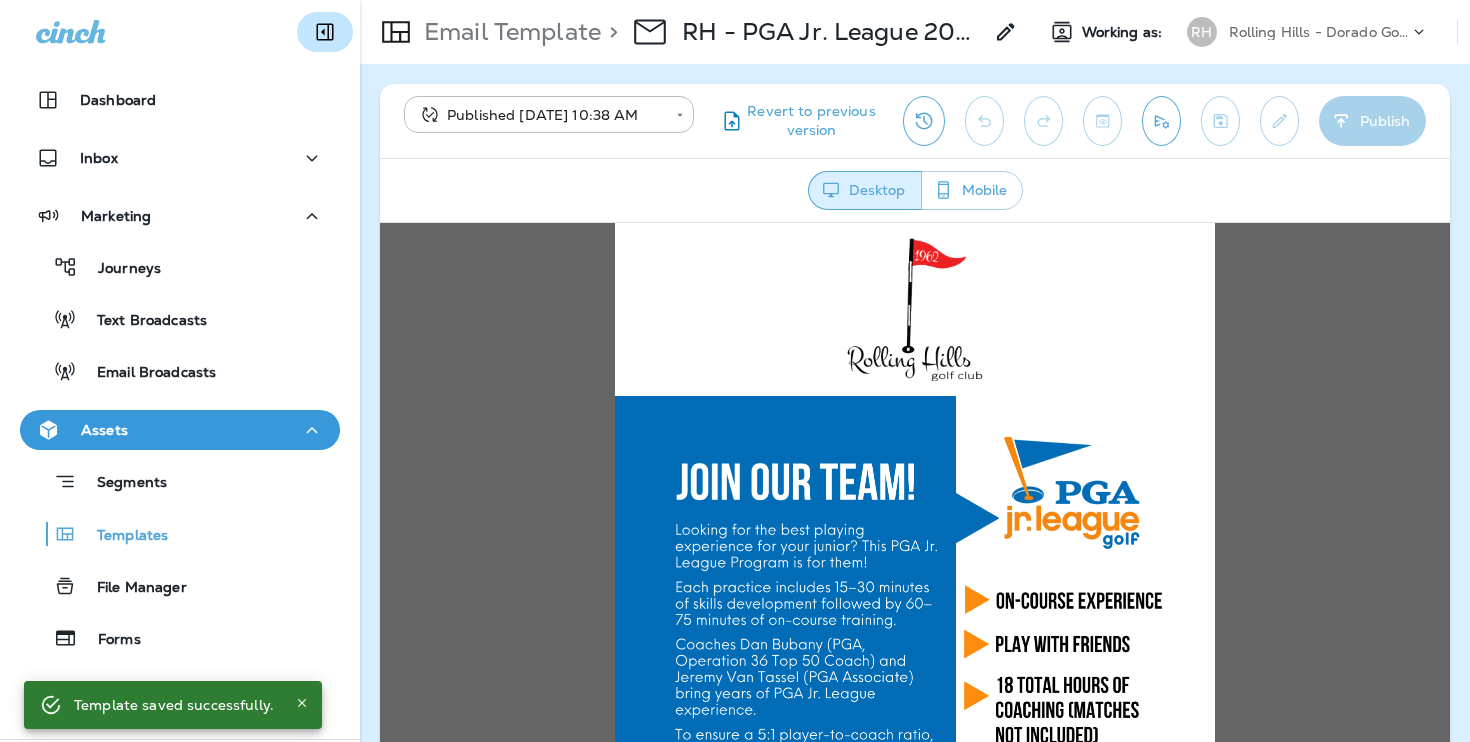 scroll, scrollTop: 0, scrollLeft: 0, axis: both 